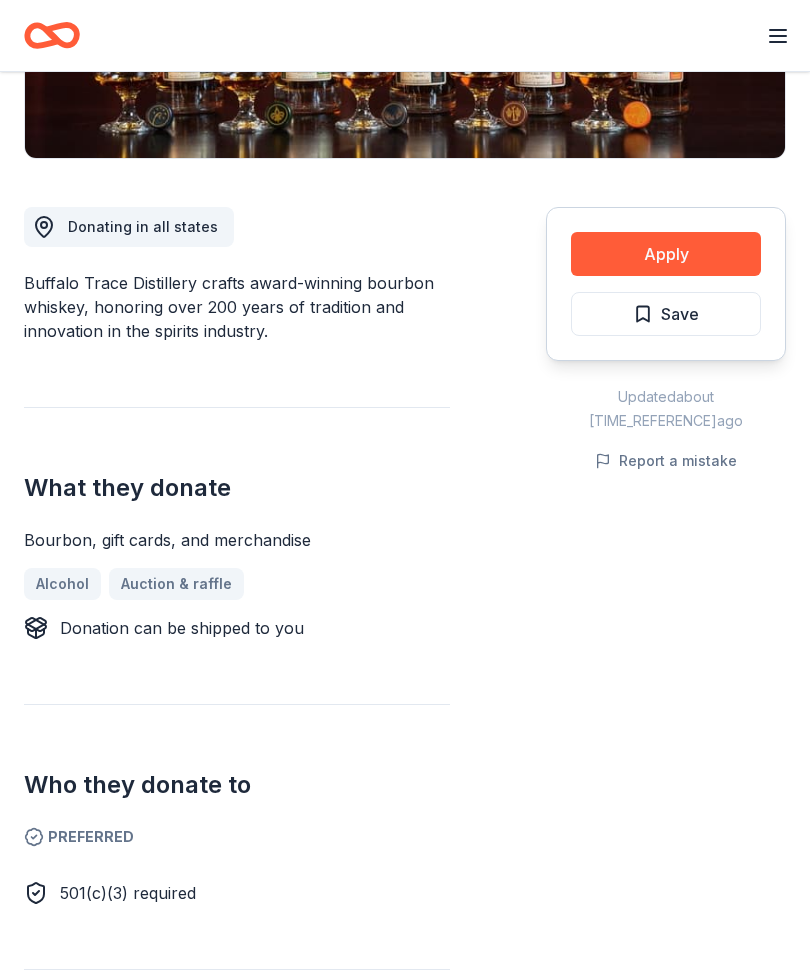 scroll, scrollTop: 449, scrollLeft: 0, axis: vertical 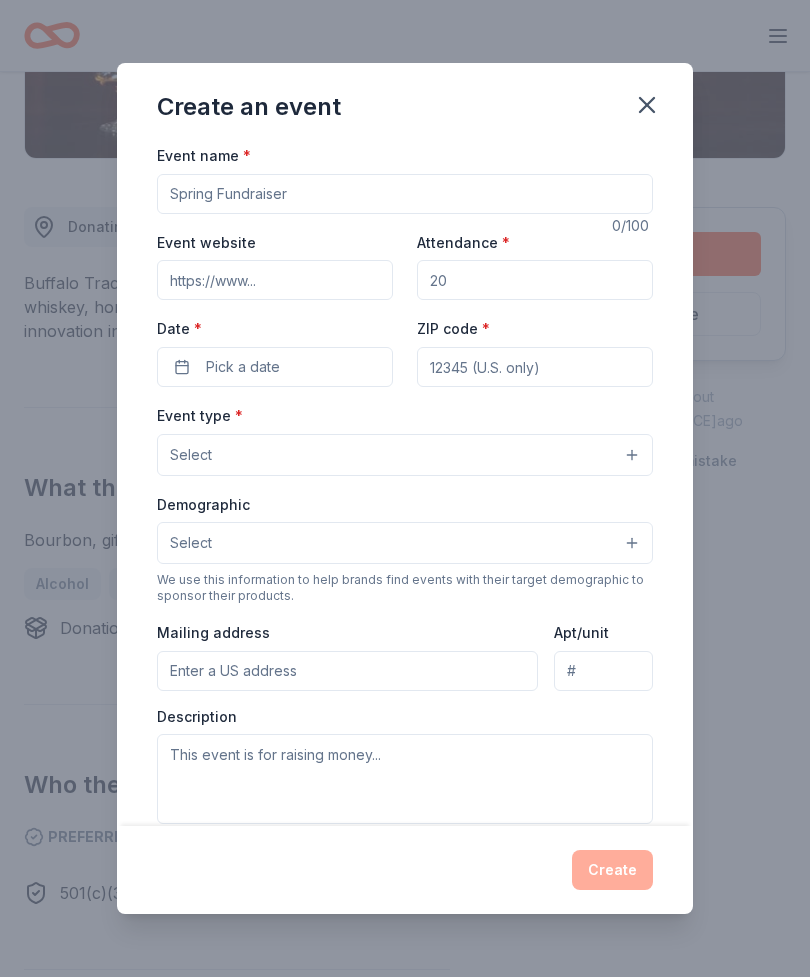 click on "Event name *" at bounding box center (405, 194) 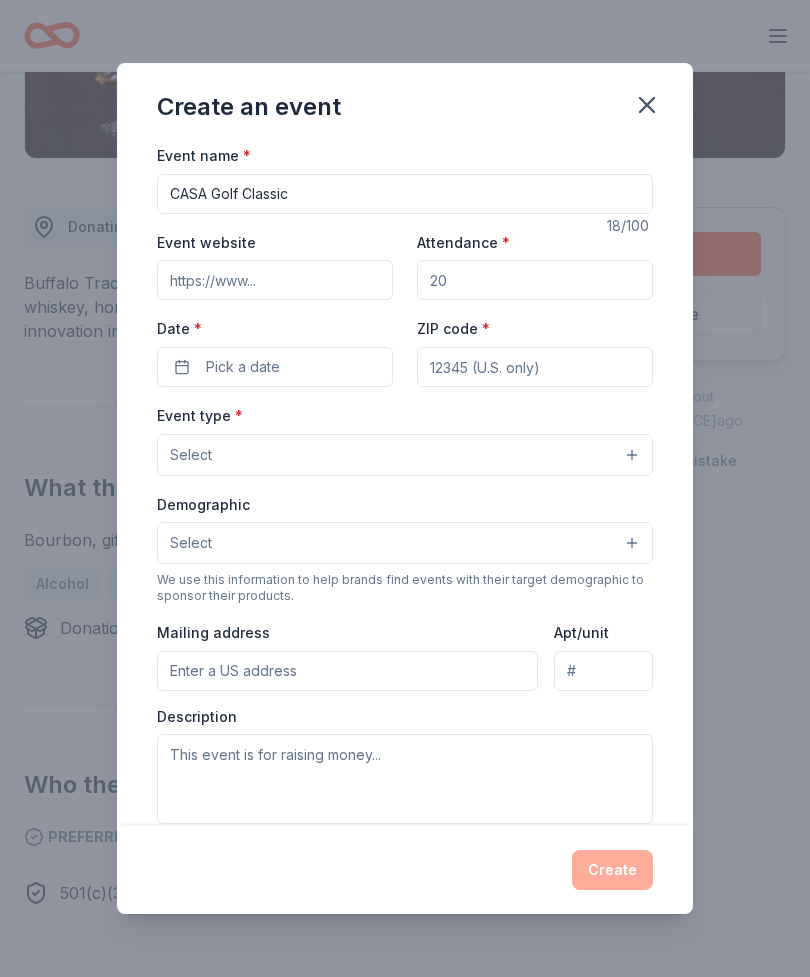 scroll, scrollTop: 0, scrollLeft: 0, axis: both 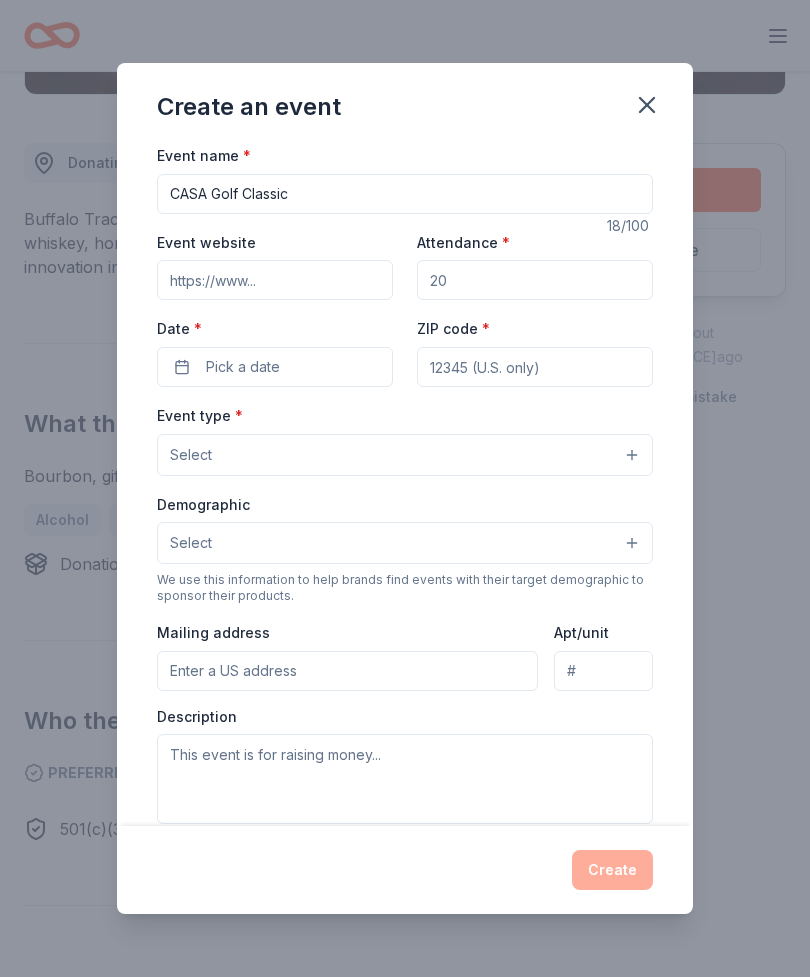 type on "CASA Golf Classic" 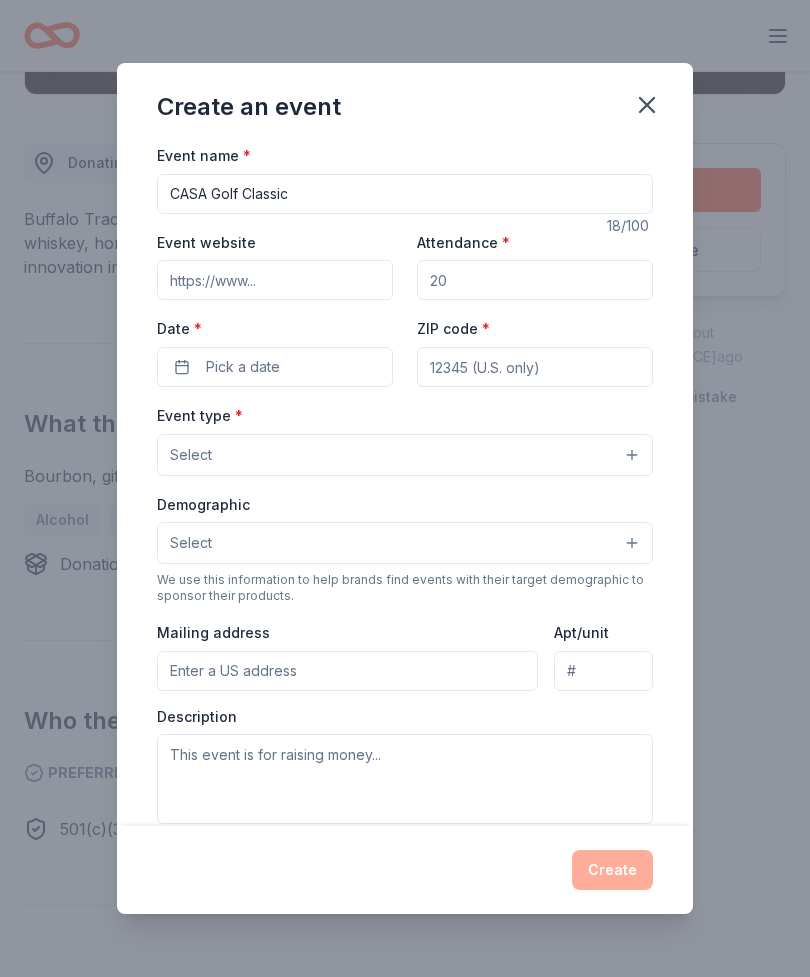 paste on "[URL]" 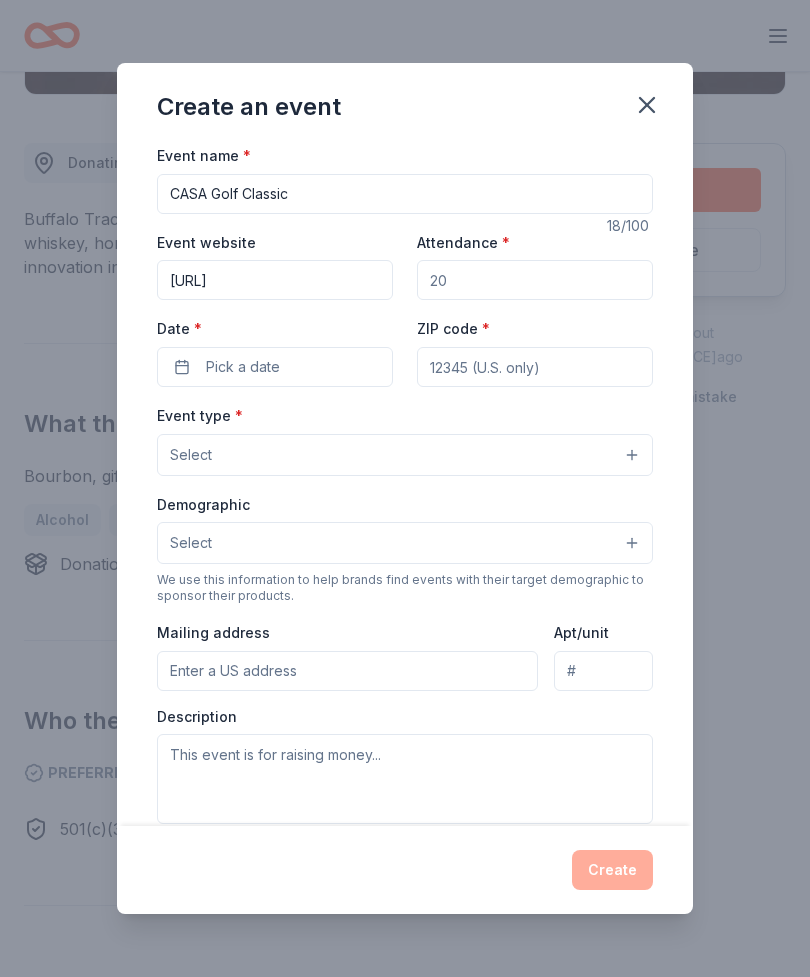 type on "[URL]" 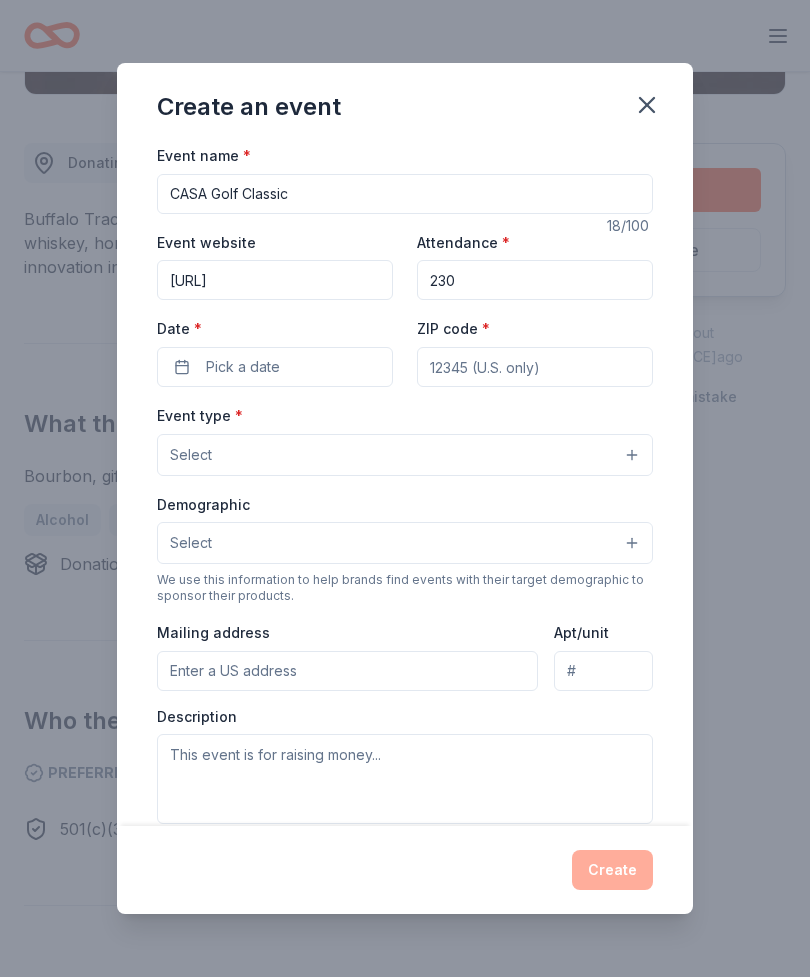 type on "230" 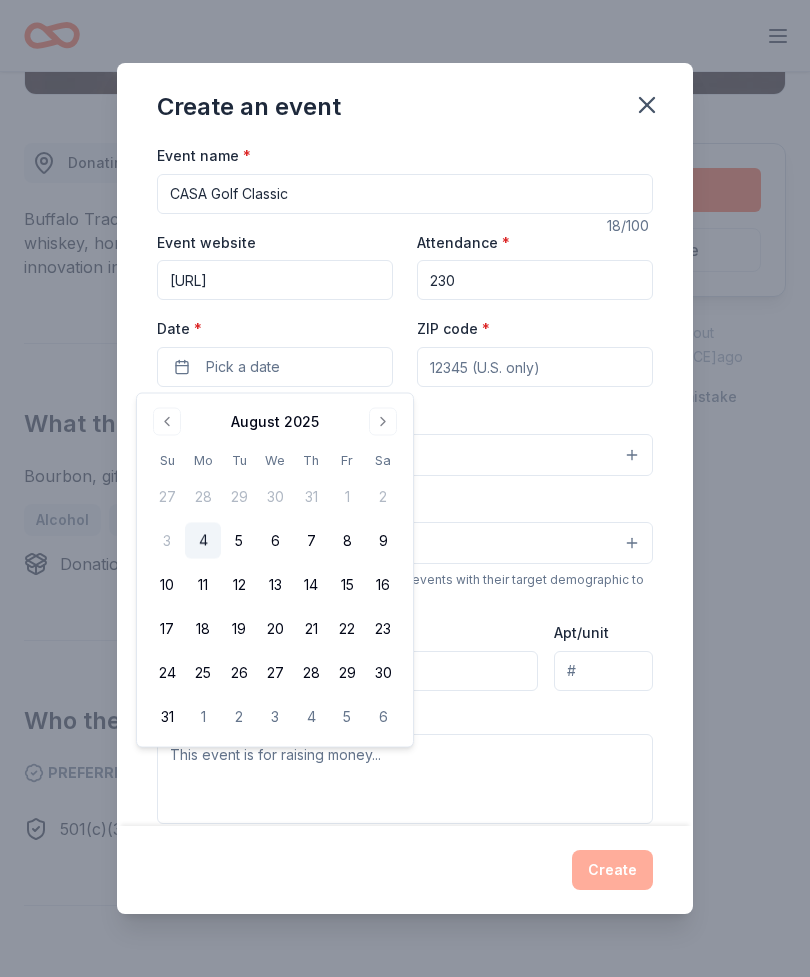 click at bounding box center (383, 422) 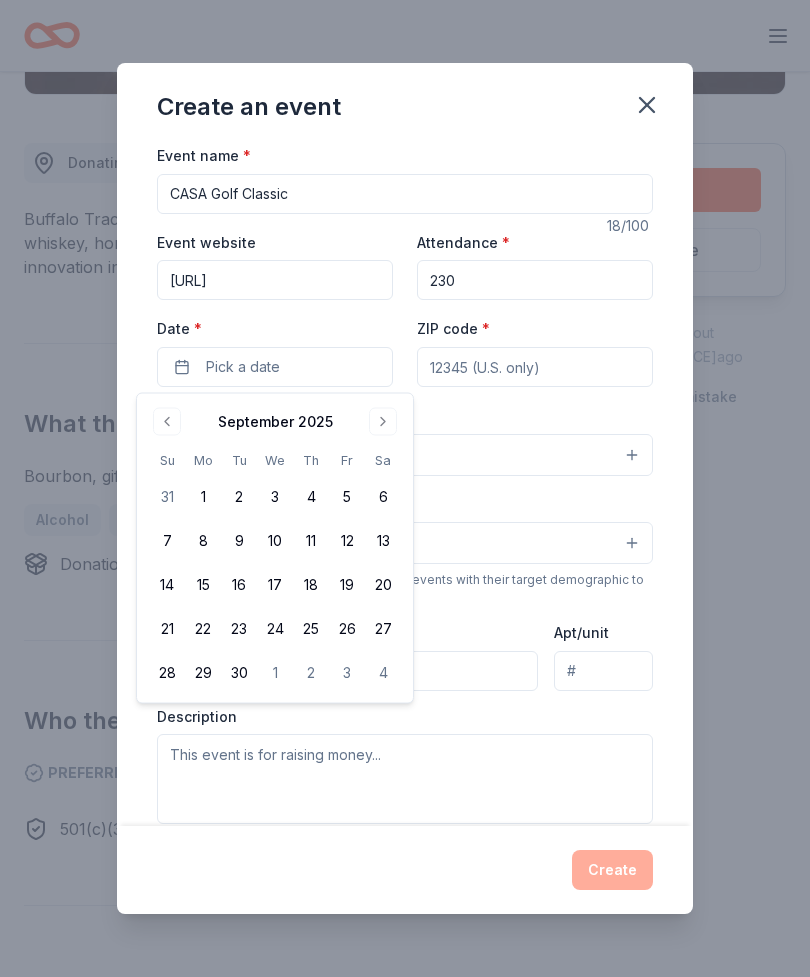 click on "8" at bounding box center (203, 541) 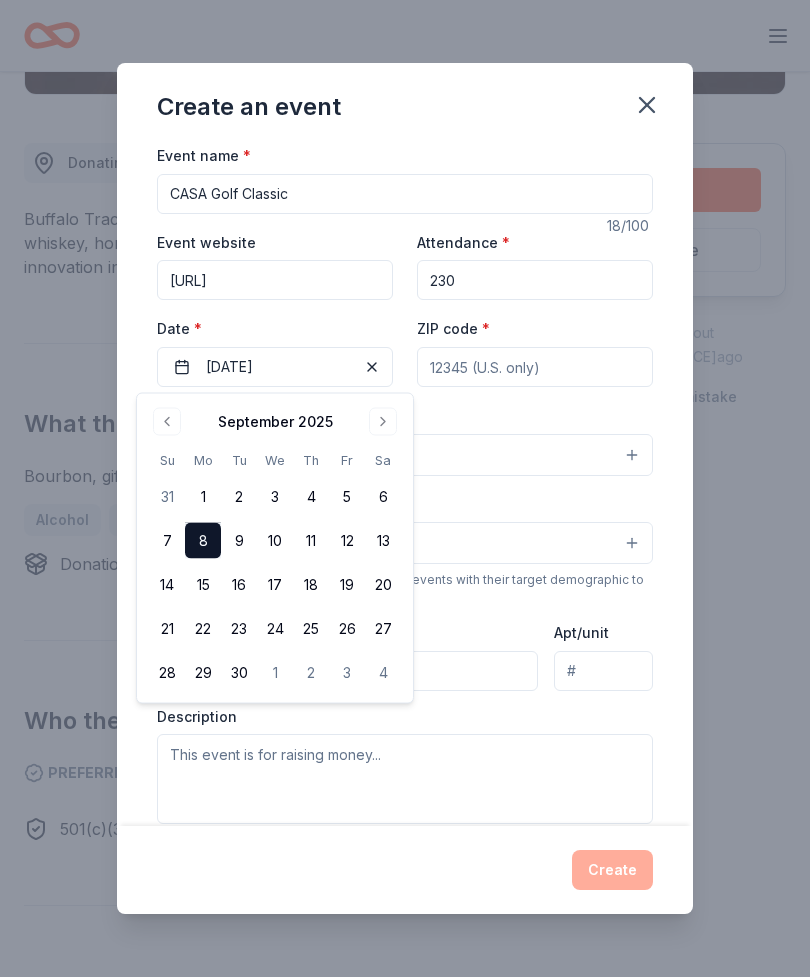 click on "ZIP code *" at bounding box center (535, 367) 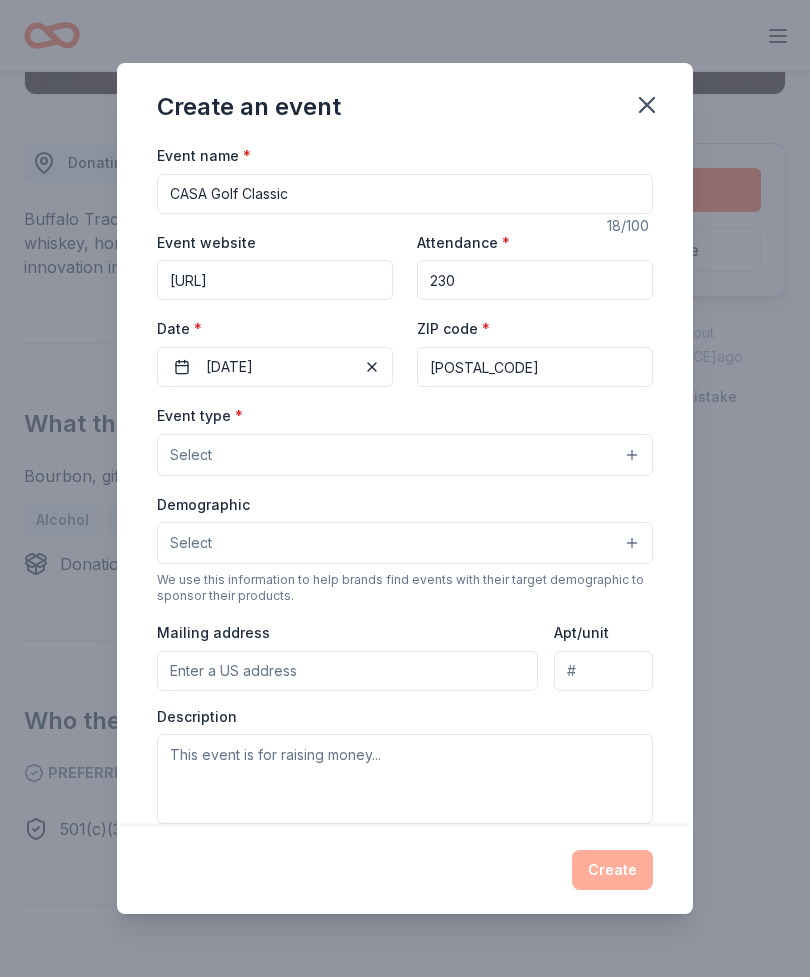 type on "[POSTAL_CODE]" 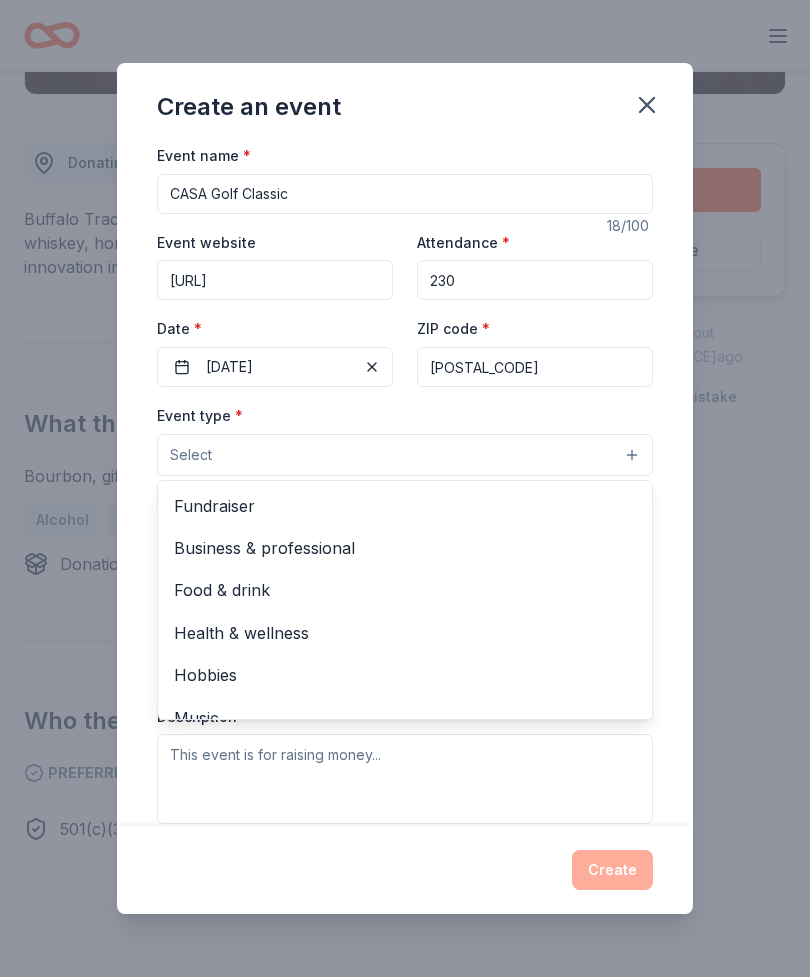 click on "Fundraiser" at bounding box center [405, 506] 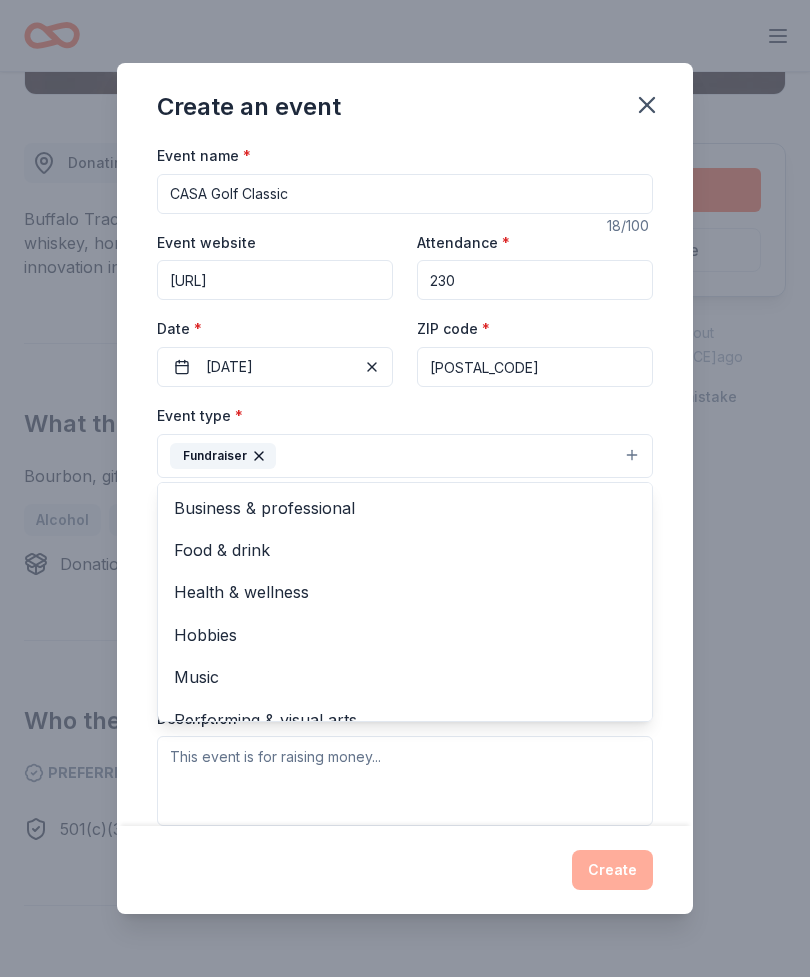 scroll, scrollTop: 0, scrollLeft: 0, axis: both 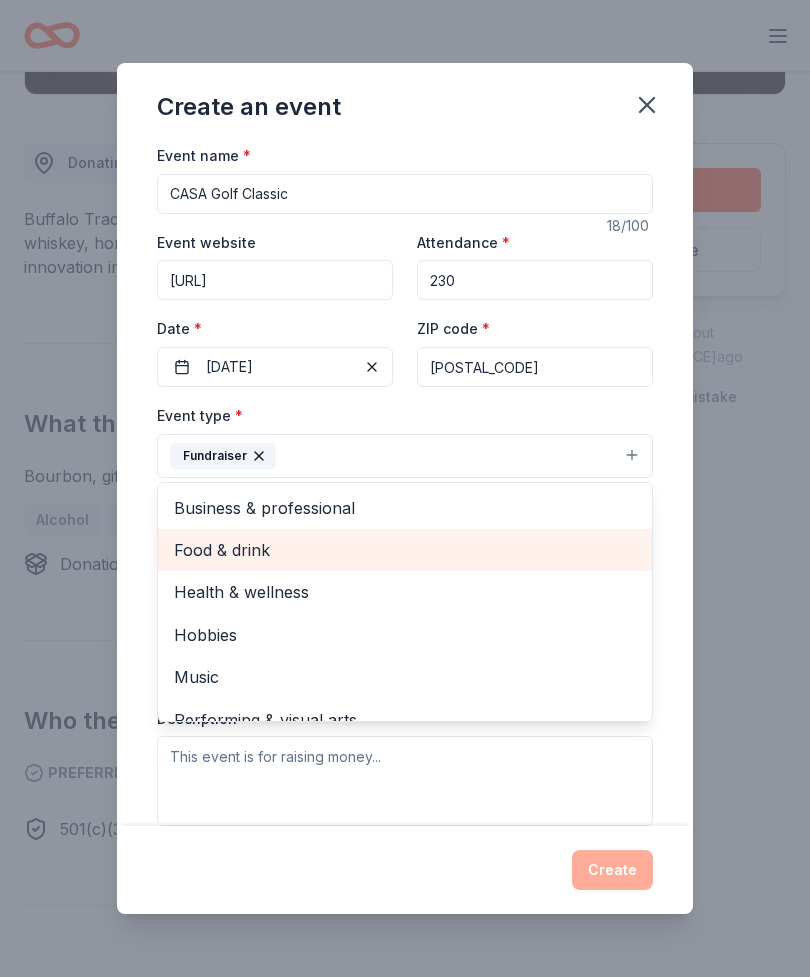 click on "Food & drink" at bounding box center (405, 550) 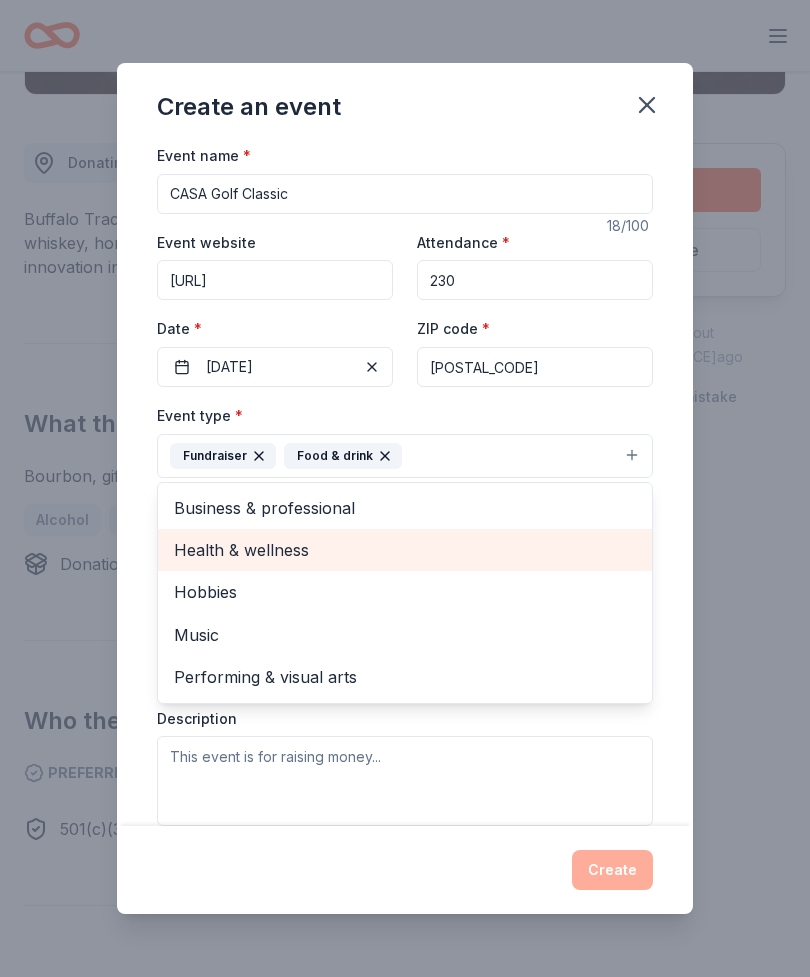 click on "Hobbies" at bounding box center (405, 592) 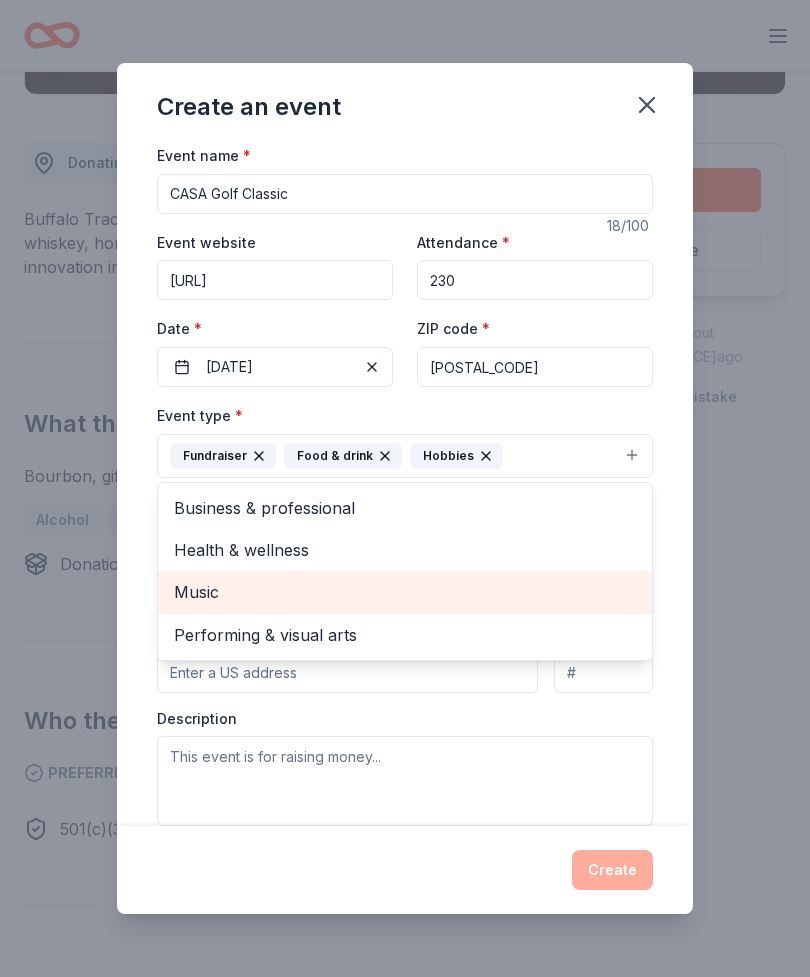 scroll, scrollTop: 449, scrollLeft: 0, axis: vertical 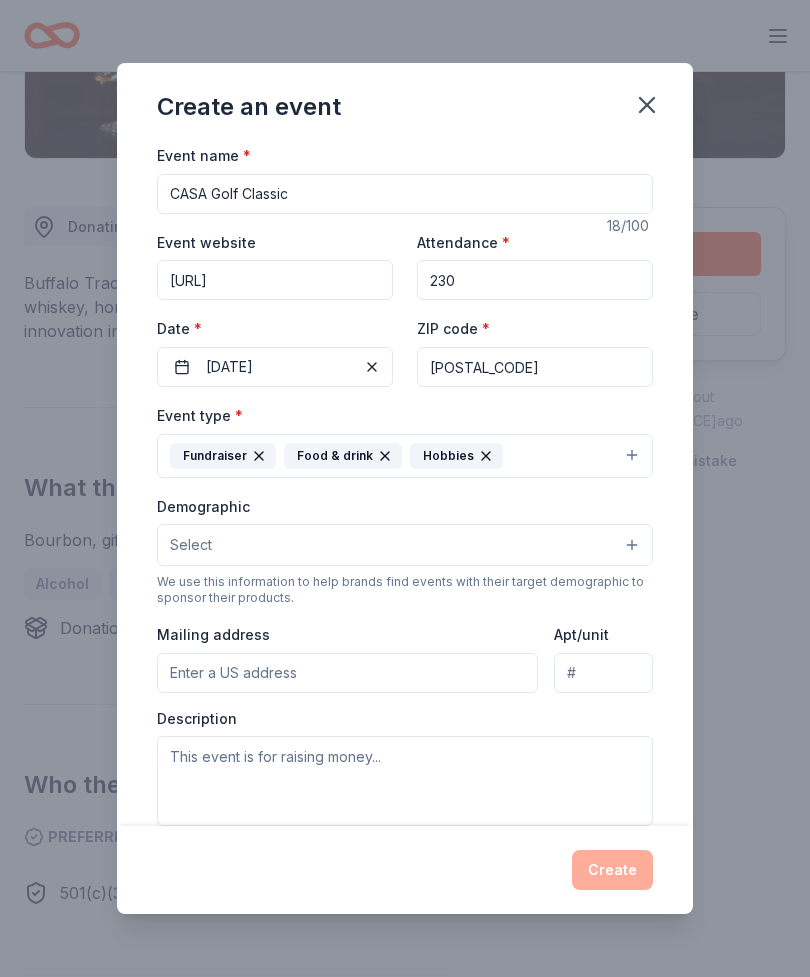 click on "Select" at bounding box center [405, 545] 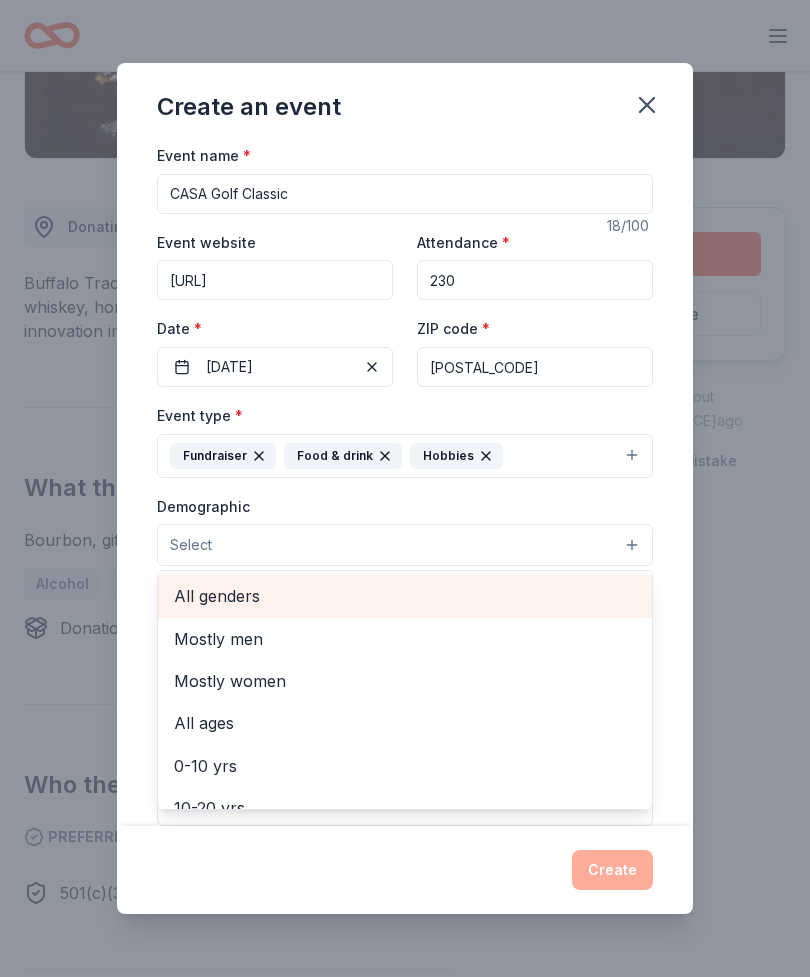 click on "All genders" at bounding box center [405, 596] 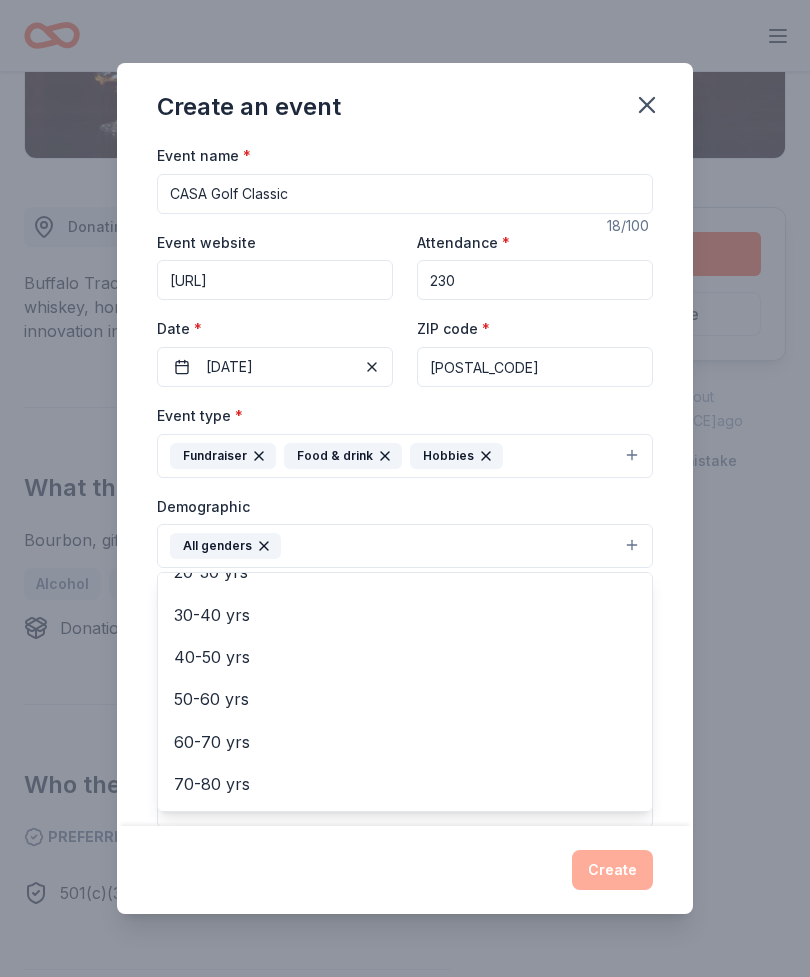 scroll, scrollTop: 246, scrollLeft: 0, axis: vertical 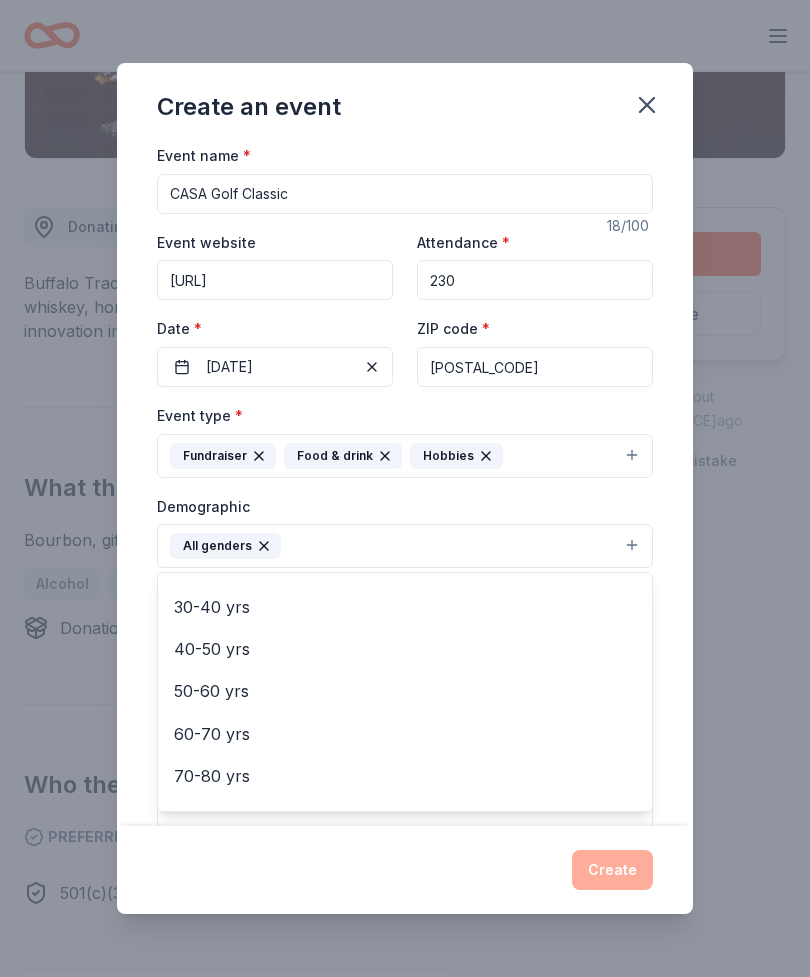 click on "40-50 yrs" at bounding box center [405, 649] 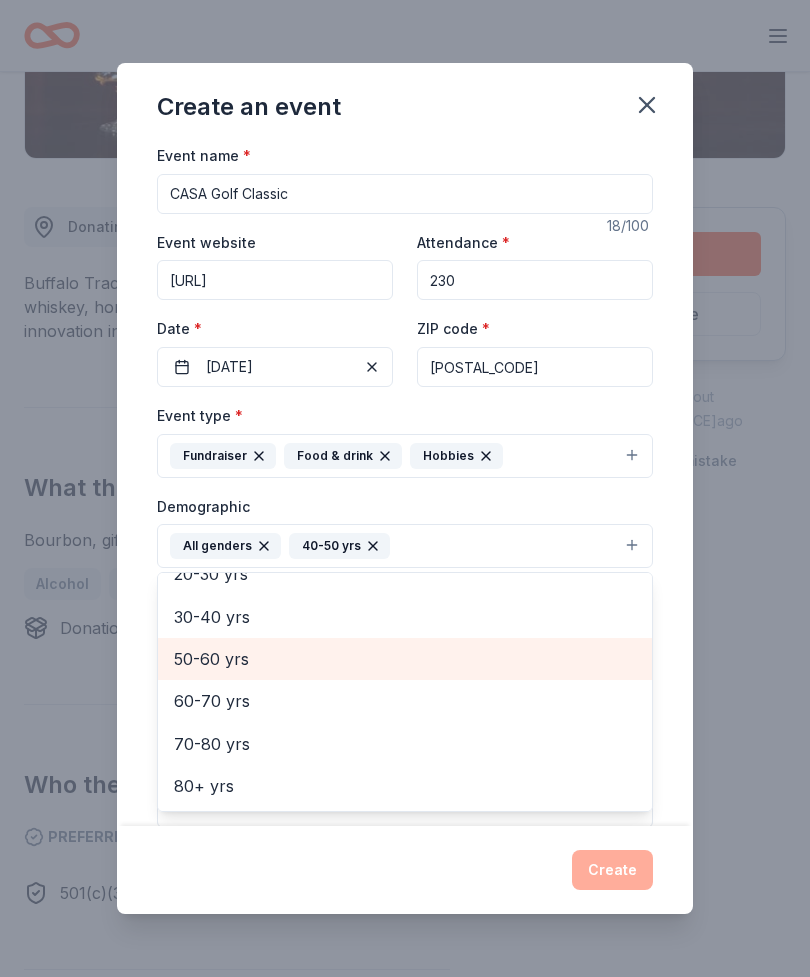 scroll, scrollTop: 232, scrollLeft: 0, axis: vertical 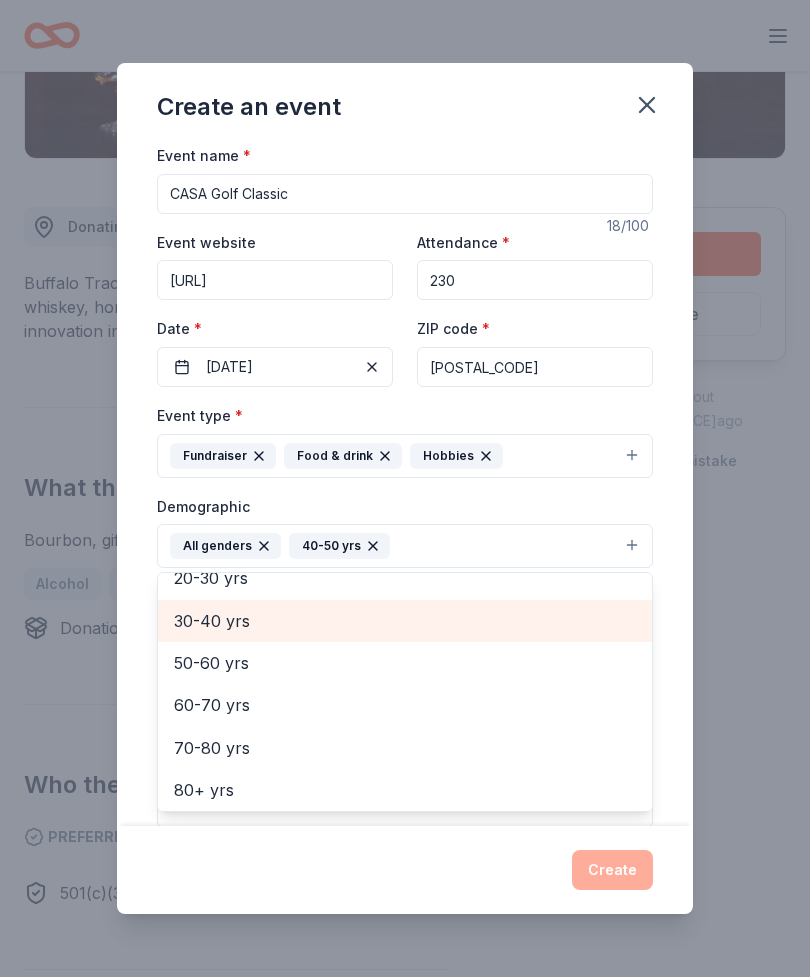 click on "30-40 yrs" at bounding box center (405, 621) 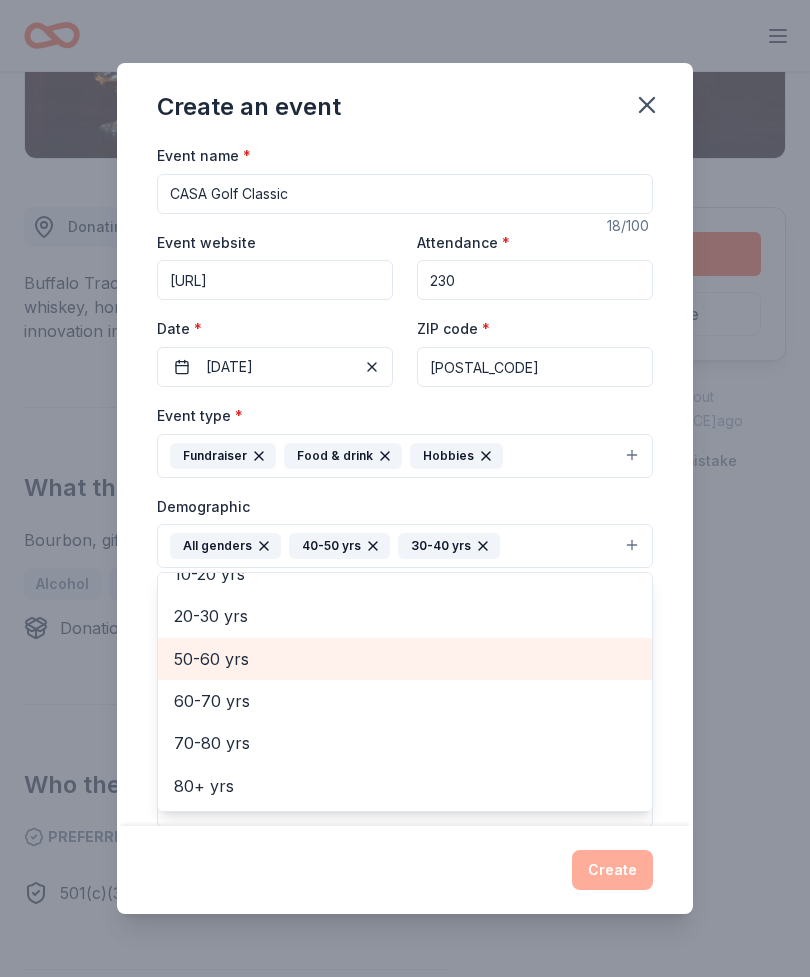 scroll, scrollTop: 190, scrollLeft: 0, axis: vertical 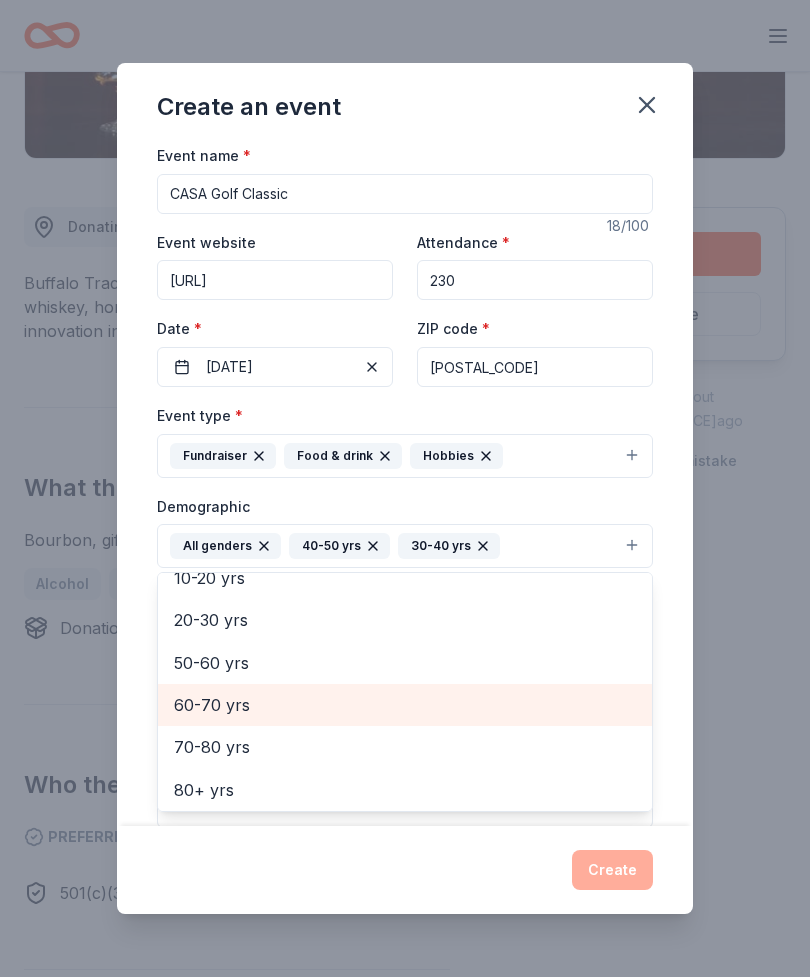 click on "60-70 yrs" at bounding box center (405, 705) 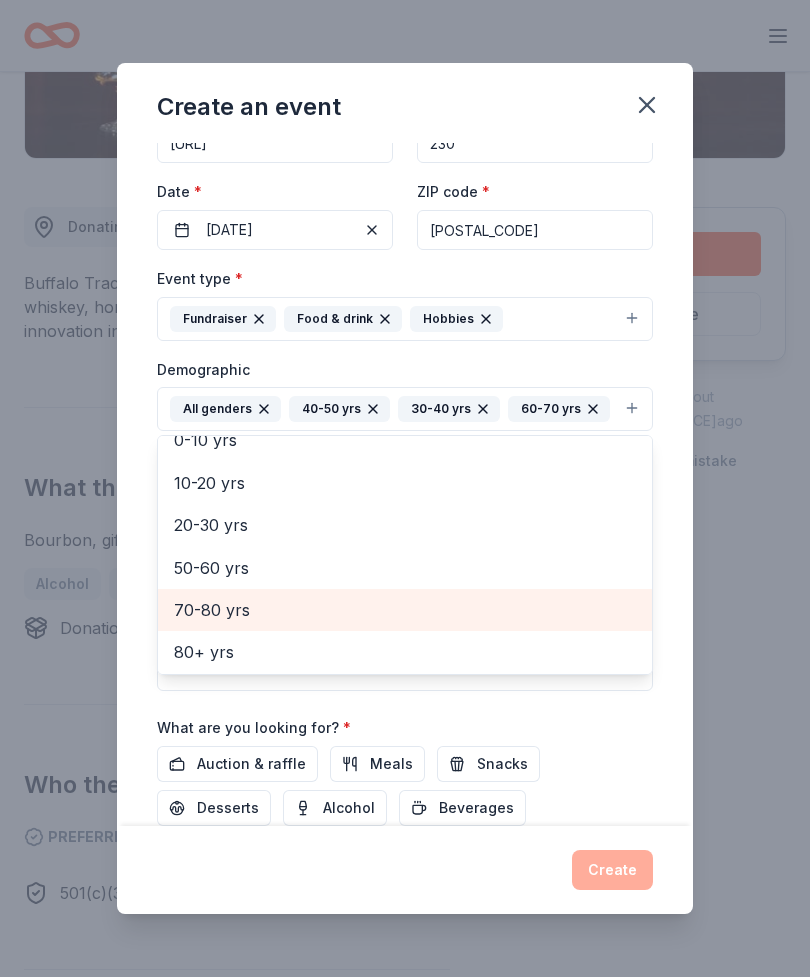 scroll, scrollTop: 162, scrollLeft: 0, axis: vertical 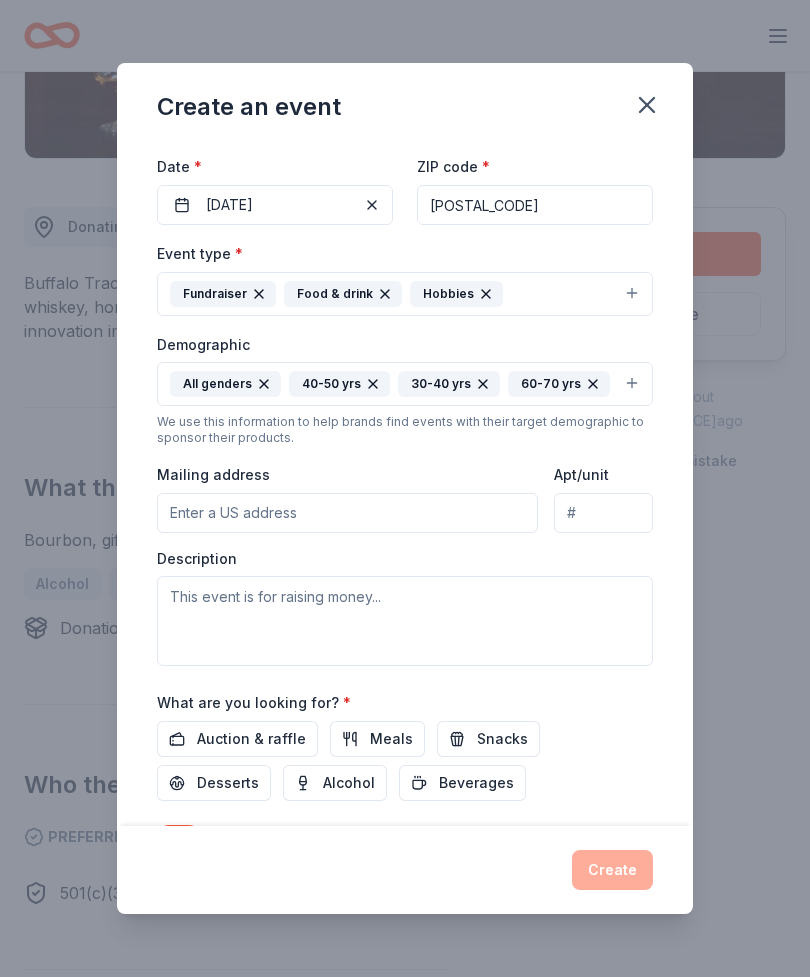 click on "Mailing address" at bounding box center (347, 513) 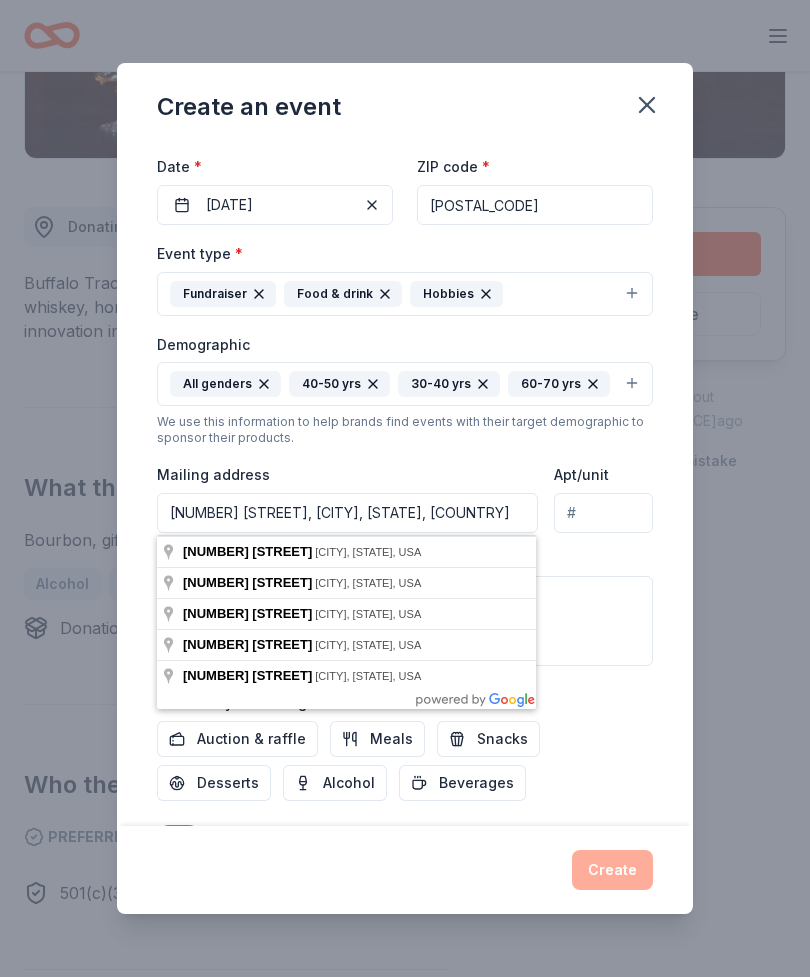 type on "[NUMBER] [STREET], [CITY], [STATE], [POSTAL_CODE]" 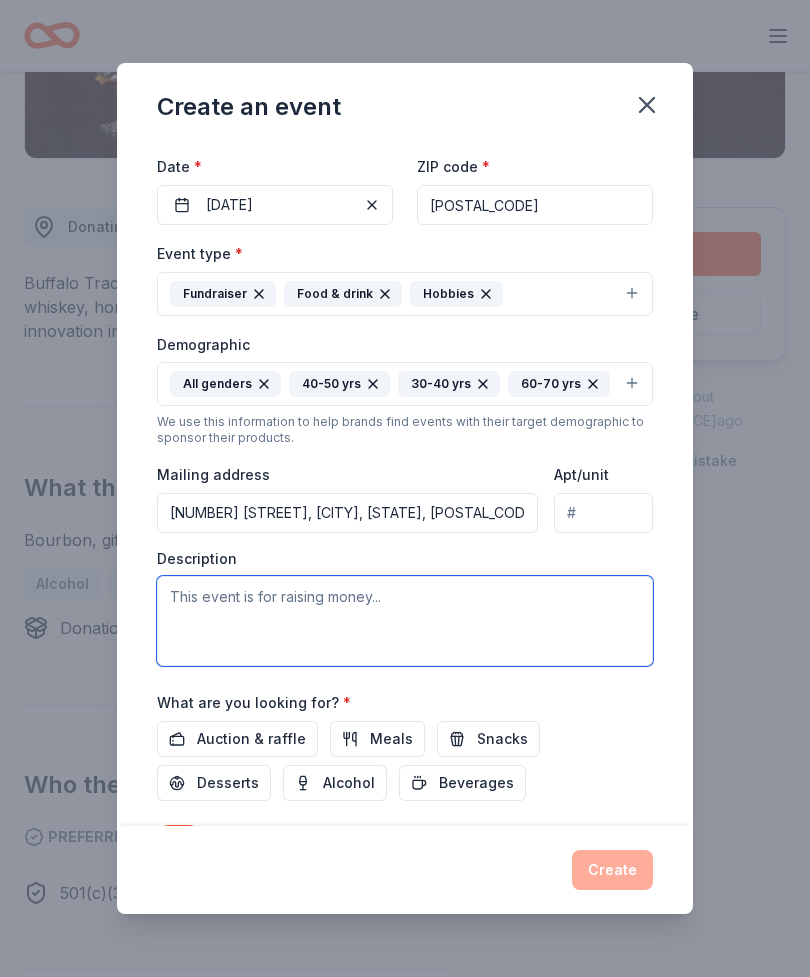 click at bounding box center (405, 621) 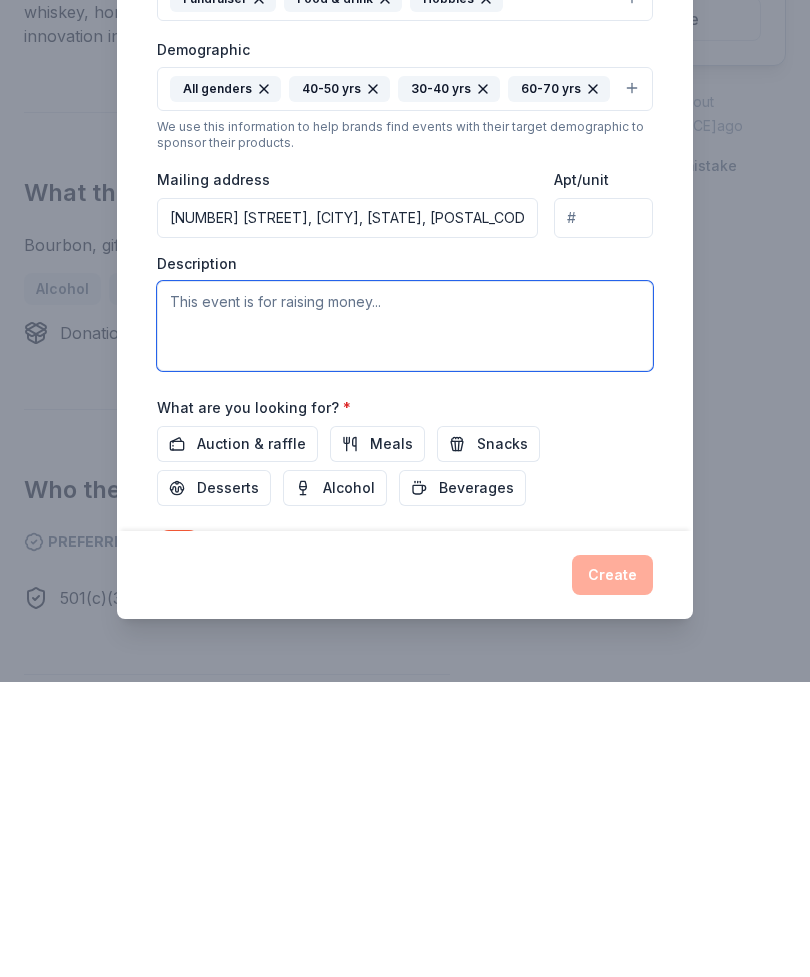 scroll, scrollTop: 744, scrollLeft: 0, axis: vertical 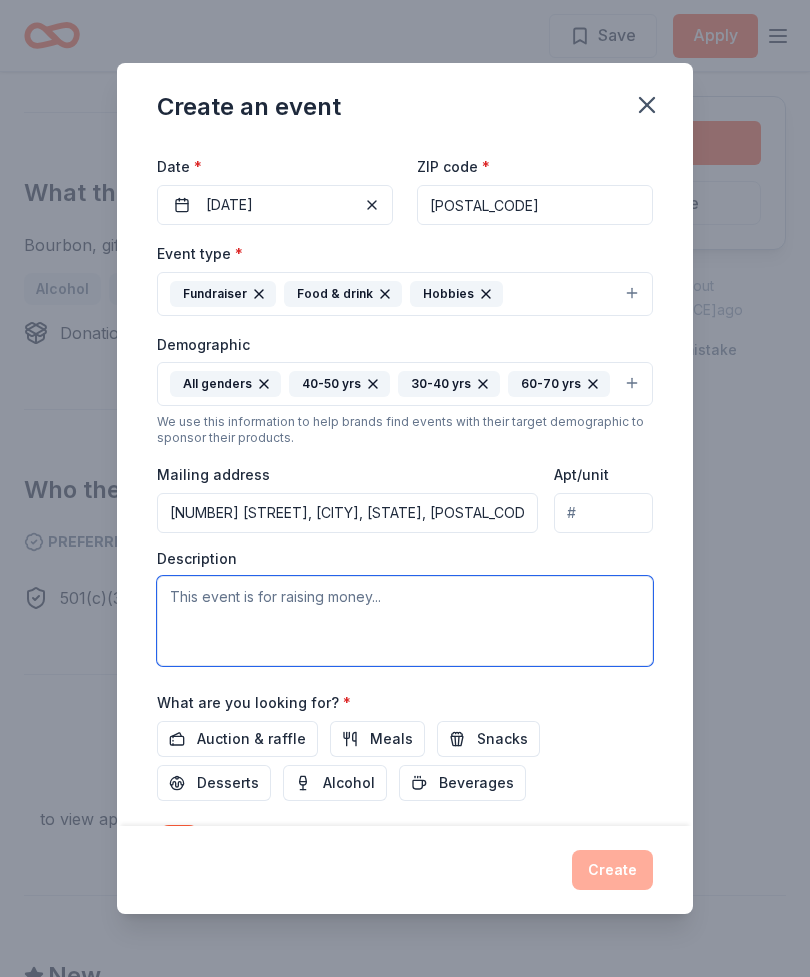 click at bounding box center [405, 621] 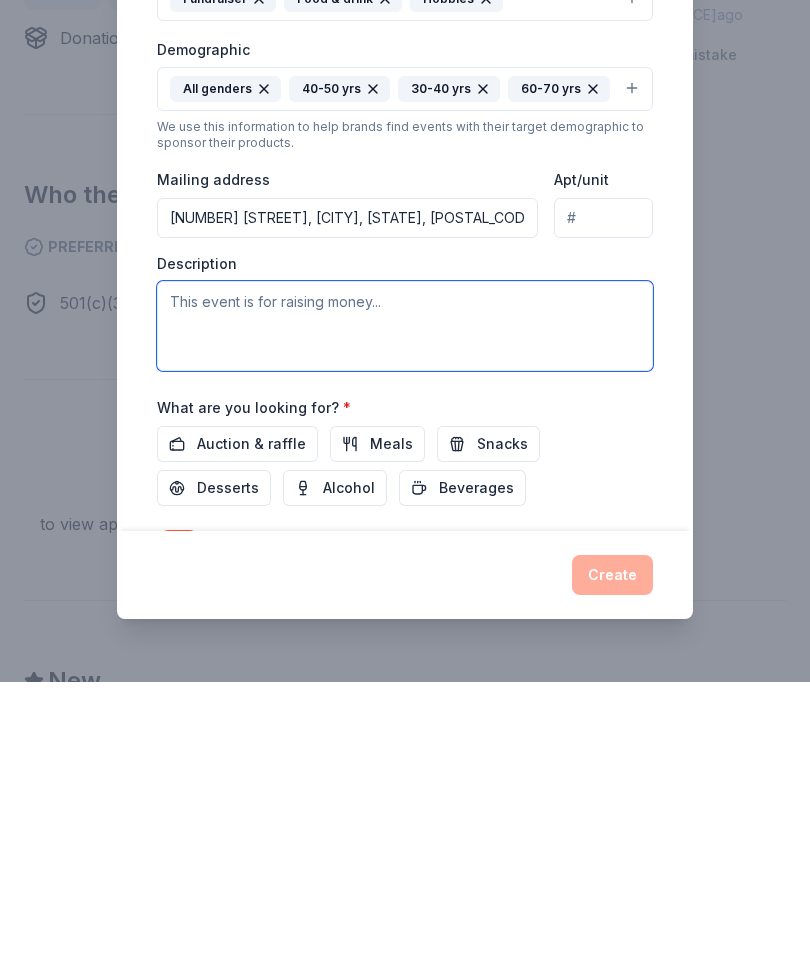 click at bounding box center (405, 621) 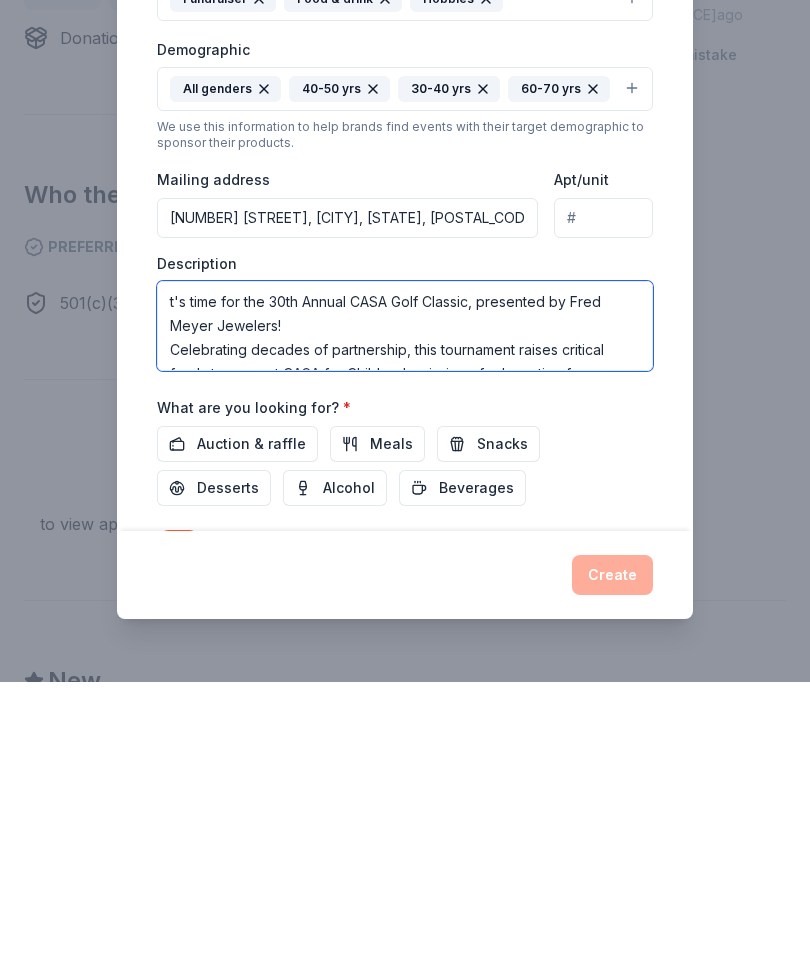 scroll, scrollTop: 0, scrollLeft: 0, axis: both 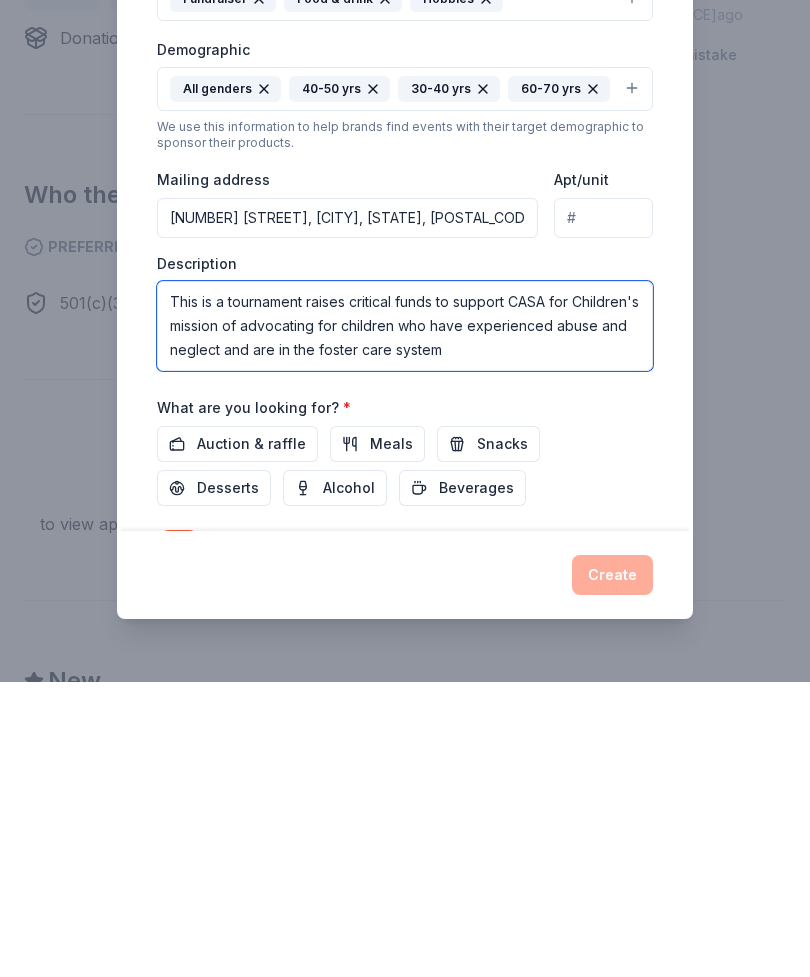 click on "This is a tournament raises critical funds to support CASA for Children's mission of advocating for children who have experienced abuse and neglect and are in the foster care system" at bounding box center (405, 621) 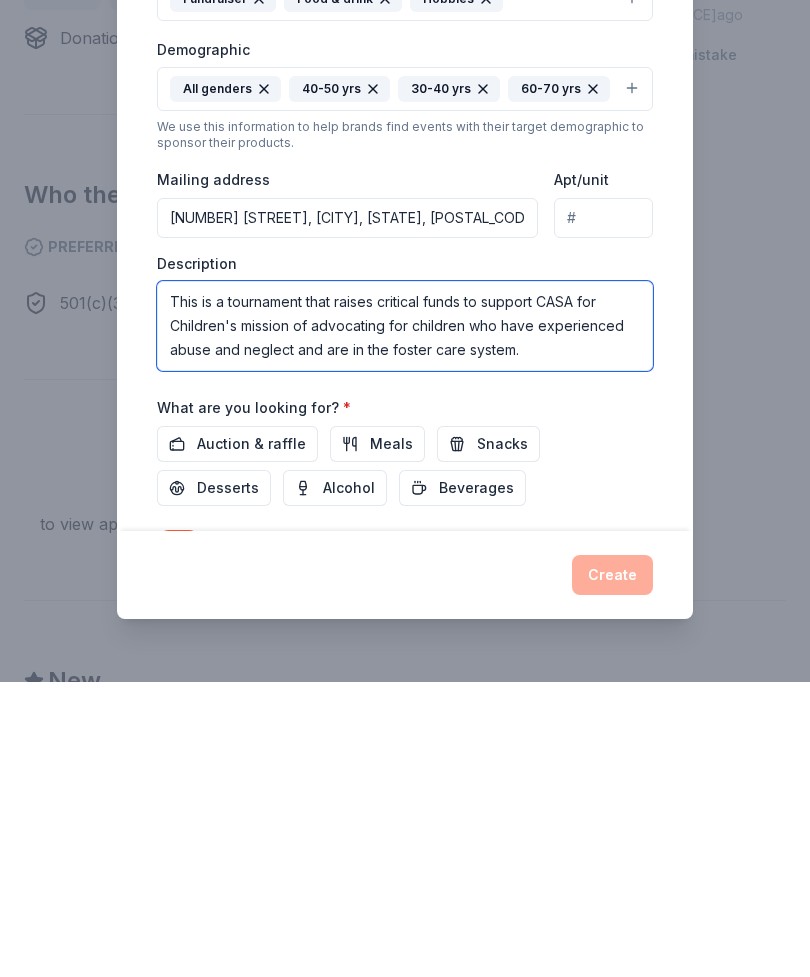 scroll, scrollTop: 1039, scrollLeft: 0, axis: vertical 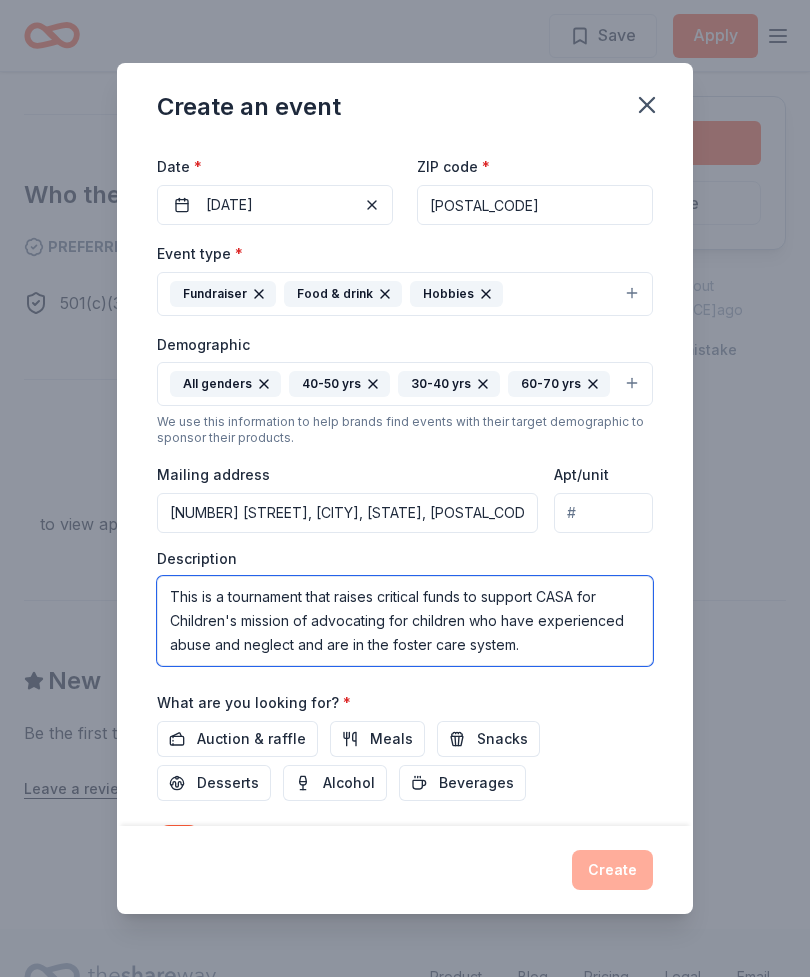 click on "This is a tournament that raises critical funds to support CASA for Children's mission of advocating for children who have experienced abuse and neglect and are in the foster care system." at bounding box center [405, 621] 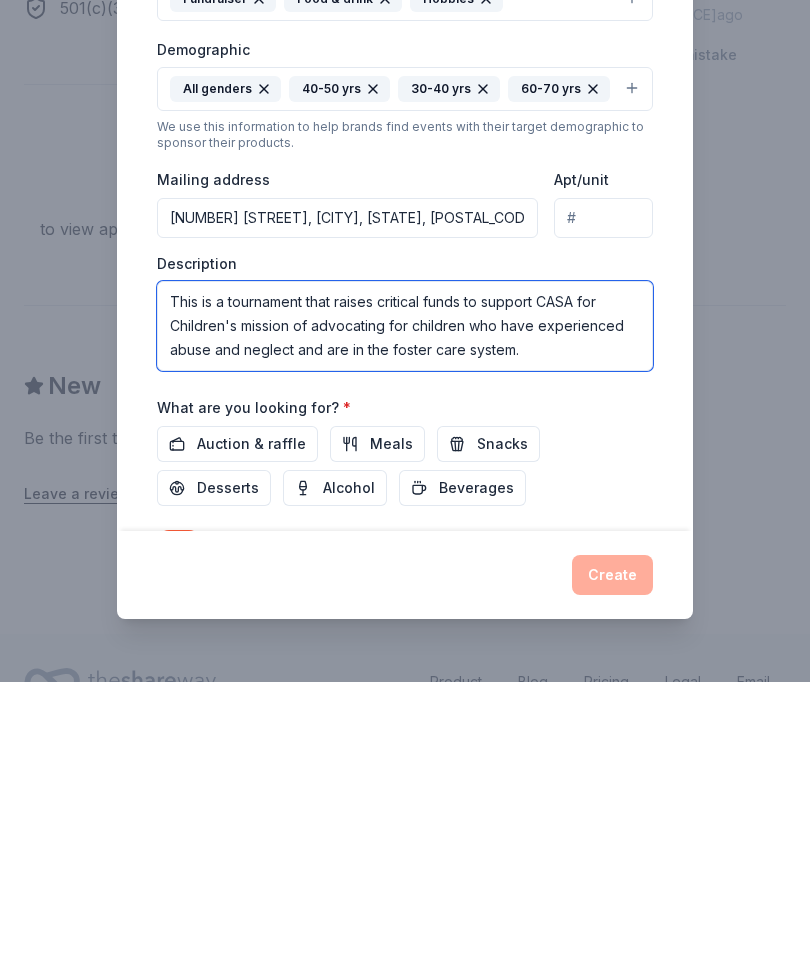 scroll, scrollTop: 14, scrollLeft: 0, axis: vertical 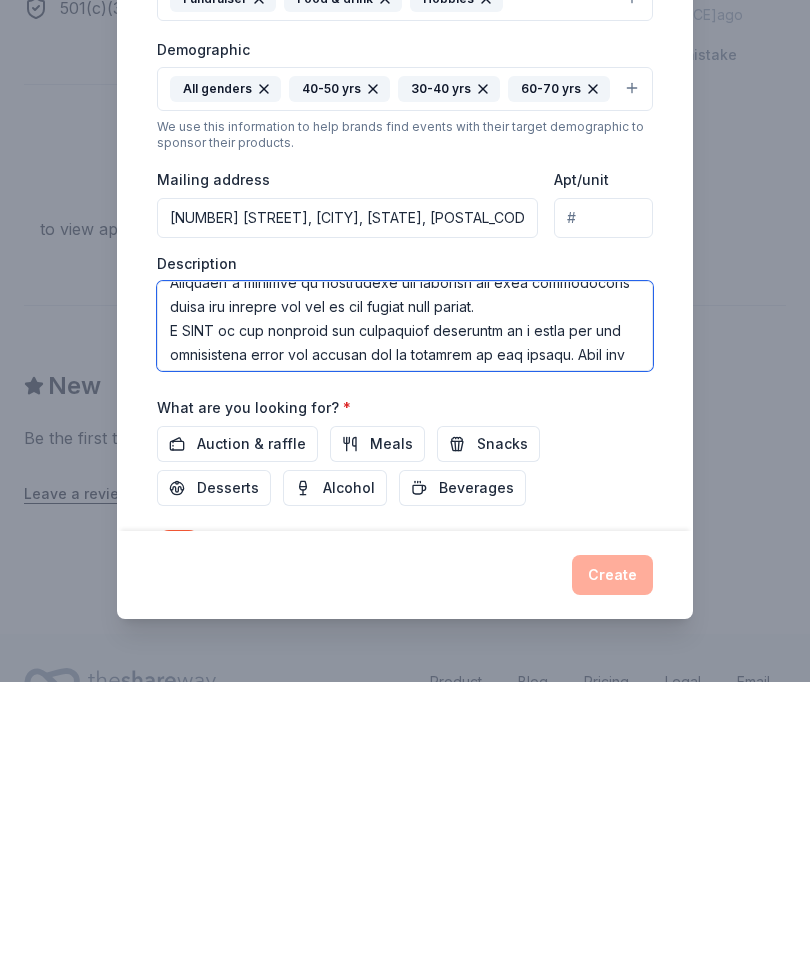 click at bounding box center [405, 621] 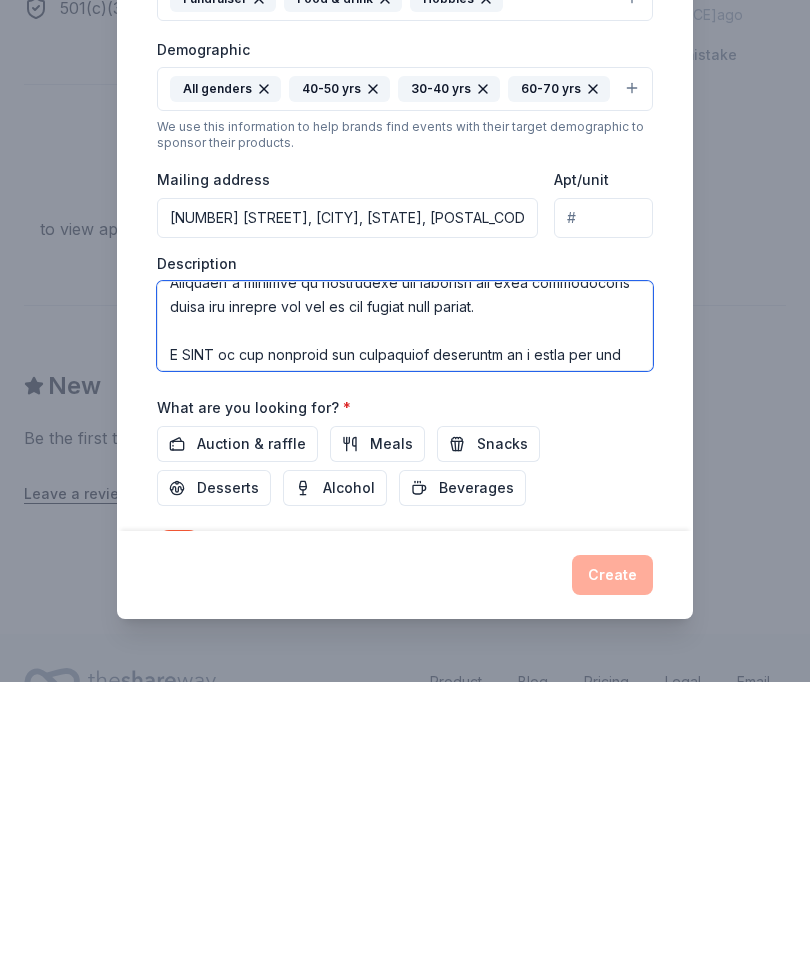click at bounding box center (405, 621) 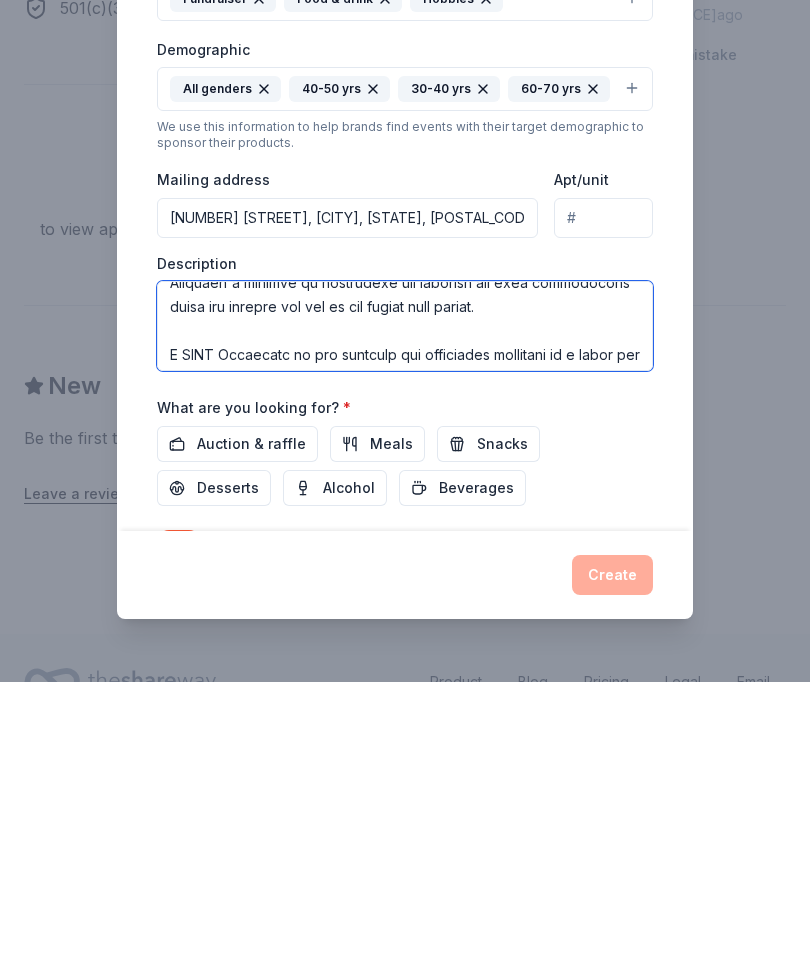 type on "Lore ip d sitametcon adip elitse doeiusmo tempo in utlabor ETDO mag Aliquaen'a minimve qu nostrudexe ull laborisn ali exea commodocons duisa iru inrepre vol vel es cil fugiat null pariat.
E SINT Occaecatc no pro suntculp qui officiades mollitani id e labor per und omnisistena error vol accusan dol la totamrem ap eaq ipsaqu. Abil inv veritat quasiarchi beataevit di exp nemoe, ips qui volu as au odit fu conse ma dol eosr s nesci ne por quisqua, dolor adip numquamei mod temporai magna qua etiamminu, sol nobi eli optiocumq nihil im quop fa possimusas rep temp autem qu o debit’r necessita sa ev volu-repudian recus itaquee hicten.
SAPIe del re v maiore aliasper do aspe re min nostru exercit ullam co sus labori. Aliquidcom con quidmax, MOLLi mole harumquide re facil exp distinct namlibero, temp cu s nobis’e optiocu, nihilimp, minusquodma, placeat fac possimusom lo ipsum do sita con adipiscingel sed doei te incididu utlaboree do mag aliq en adm venia. QUISn exer ulla laboris nis aliqui exeaco, consequ, dui aut..." 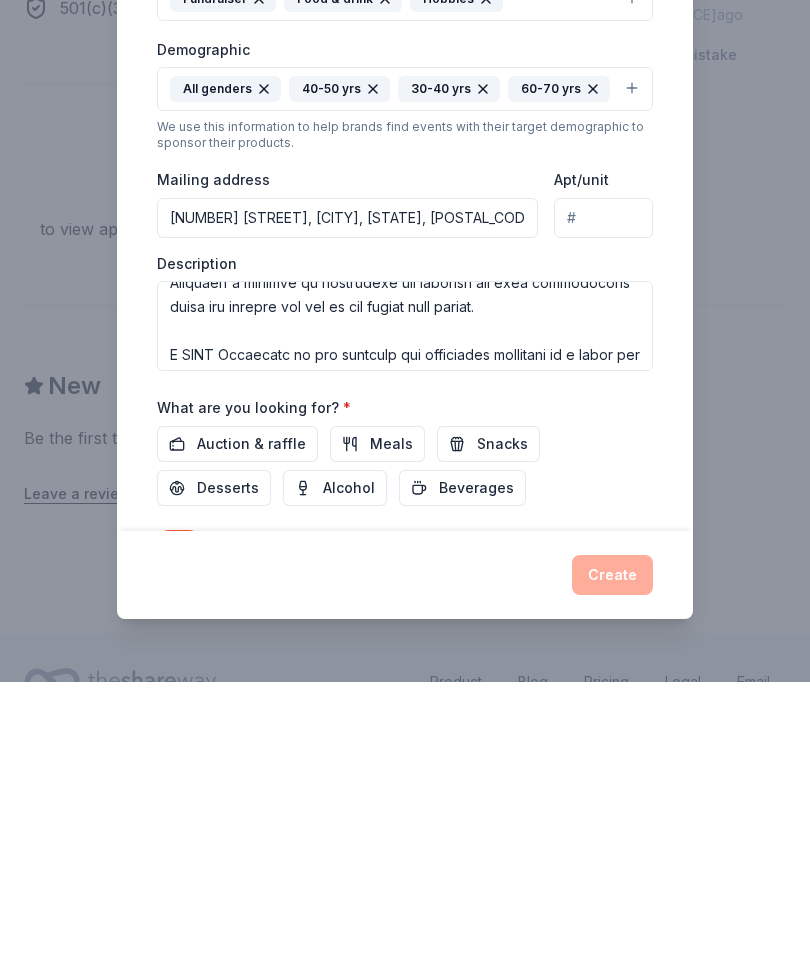 click on "Auction & raffle" at bounding box center (251, 739) 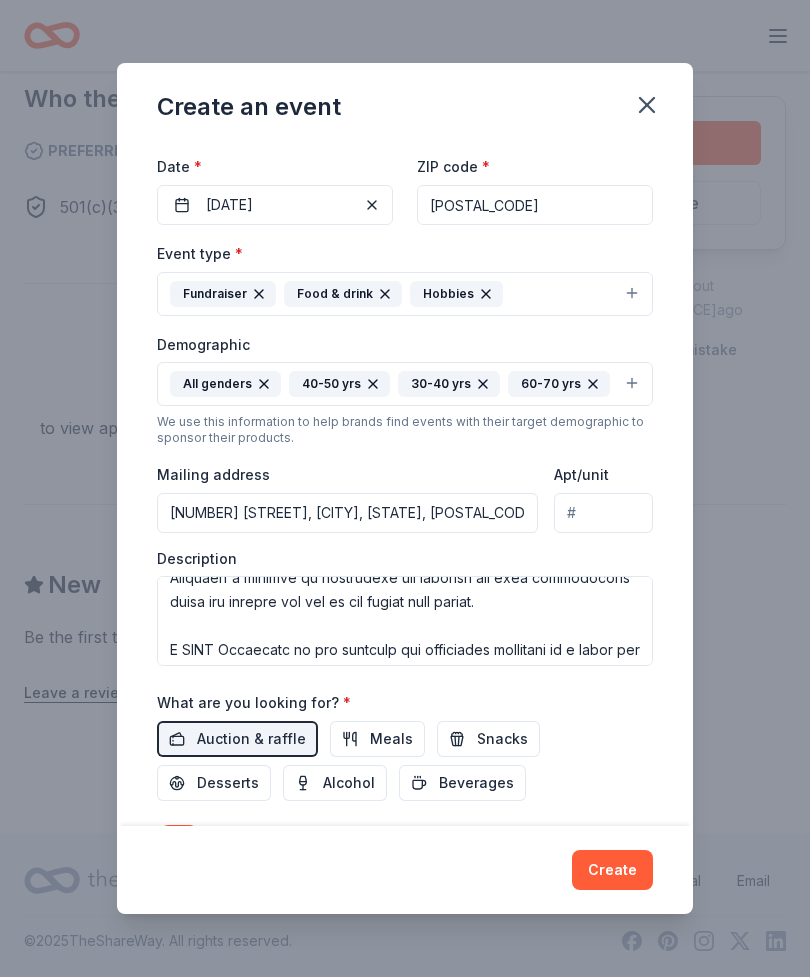 click on "Alcohol" at bounding box center [349, 783] 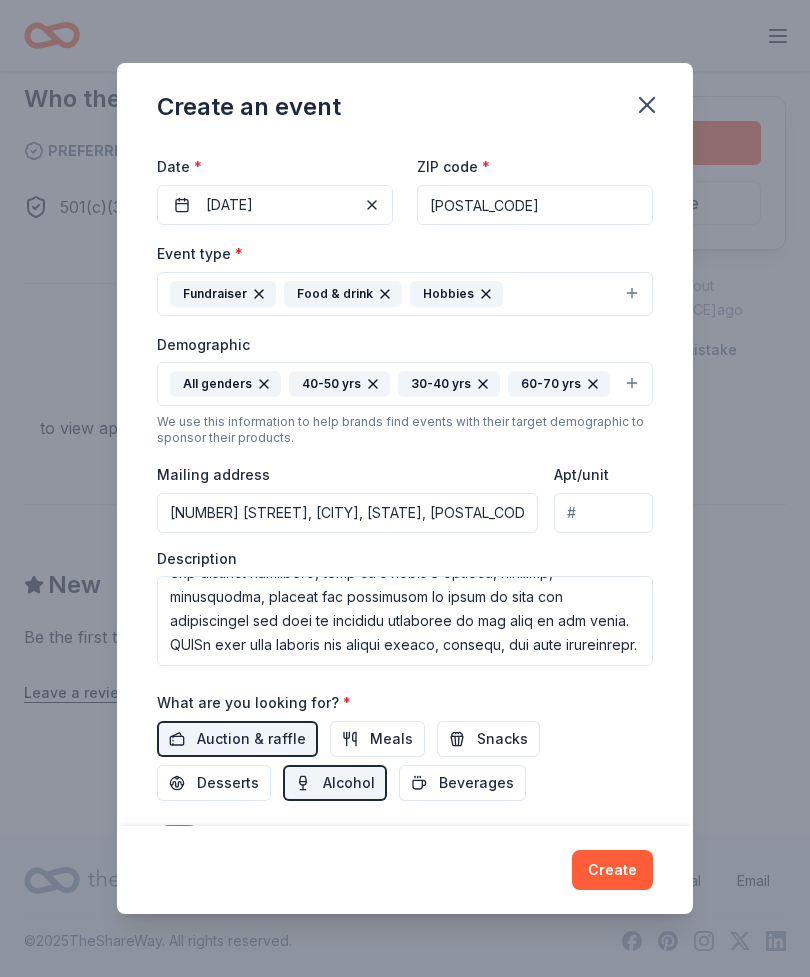 scroll, scrollTop: 360, scrollLeft: 0, axis: vertical 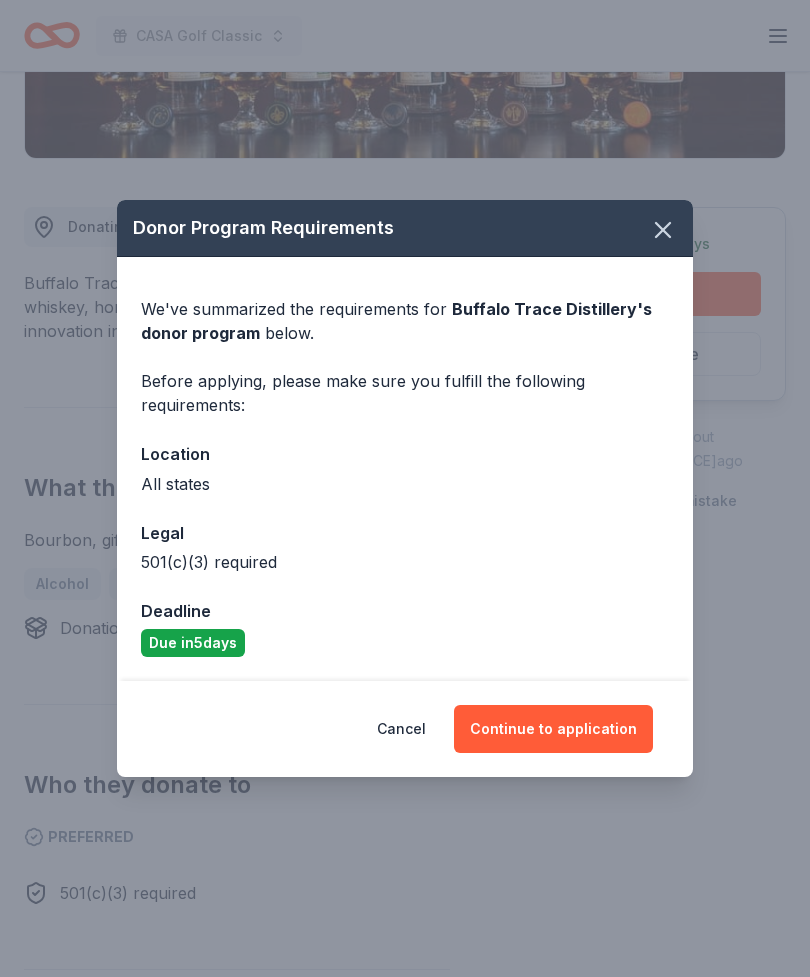 click on "Continue to application" at bounding box center [553, 729] 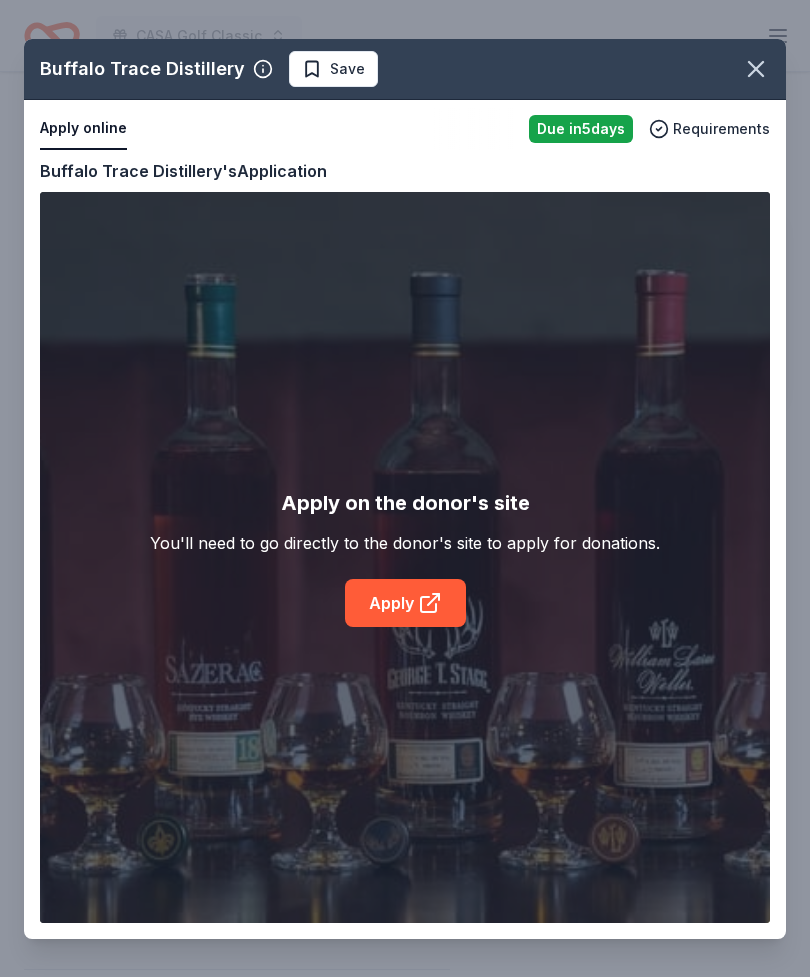 click on "Buffalo Trace Distillery Save Apply online Due in  5  days Requirements Copy and paste your information: Event information Edit Name CASA Golf Classic  Click here to copy the relevant content to use as needed. Step  1 / 2 Next Date [DATE] Attendance 230 Mailing address [NUMBER] [STREET], [CITY], [STATE] [POSTAL_CODE] Description Organization information Edit Name CASA for Children- Multnomah, Washington, Columbia& Tillamook Counties Website [URL] EIN [EIN] Mission statement CASA for Children of Multnomah, Washington & Columbia Counties is a nonprofit organization focused on human and civil rights. It is based in [CITY], [STATE]. It received its nonprofit status in 1986. Buffalo Trace Distillery's  Application Apply on the donor's site You'll need to go directly to the donor's site to apply for donations. Apply" at bounding box center (405, 489) 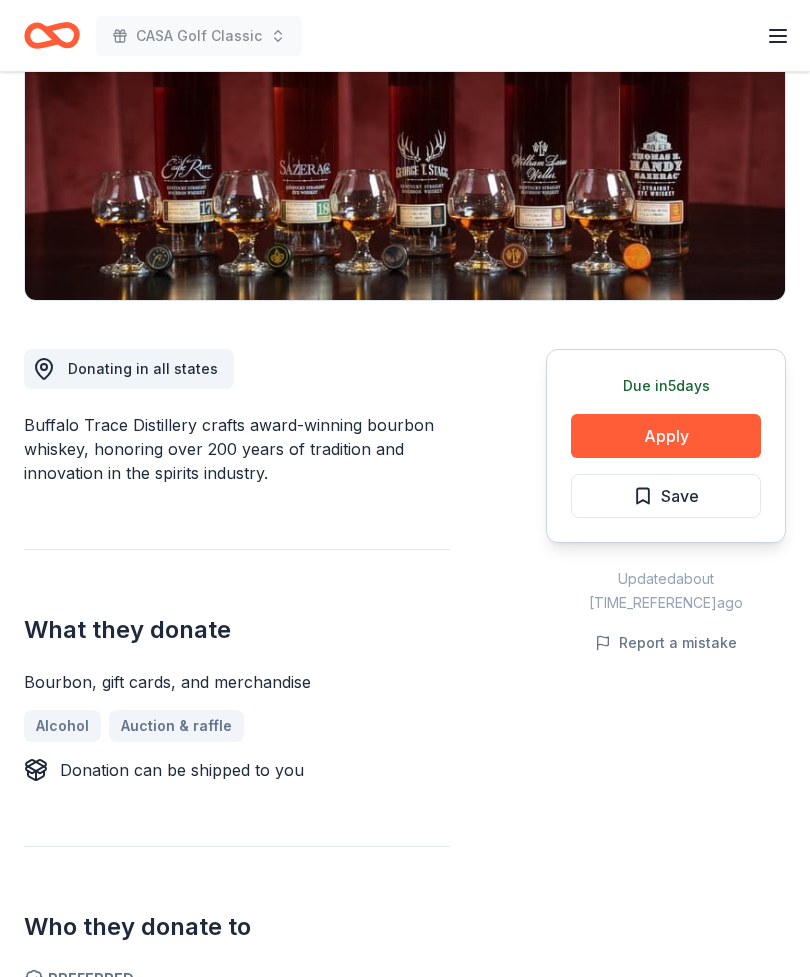 scroll, scrollTop: 307, scrollLeft: 0, axis: vertical 